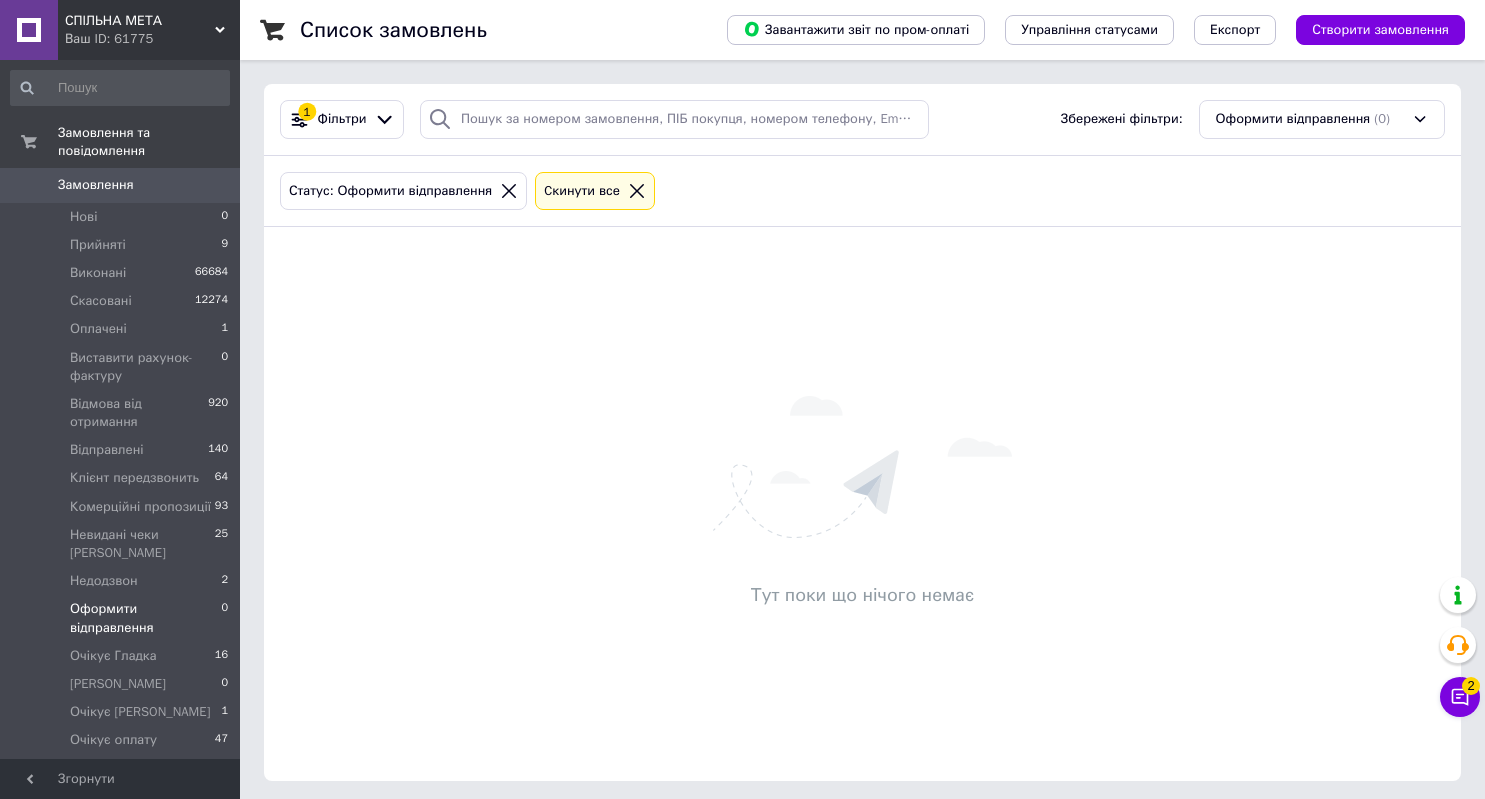 scroll, scrollTop: 0, scrollLeft: 0, axis: both 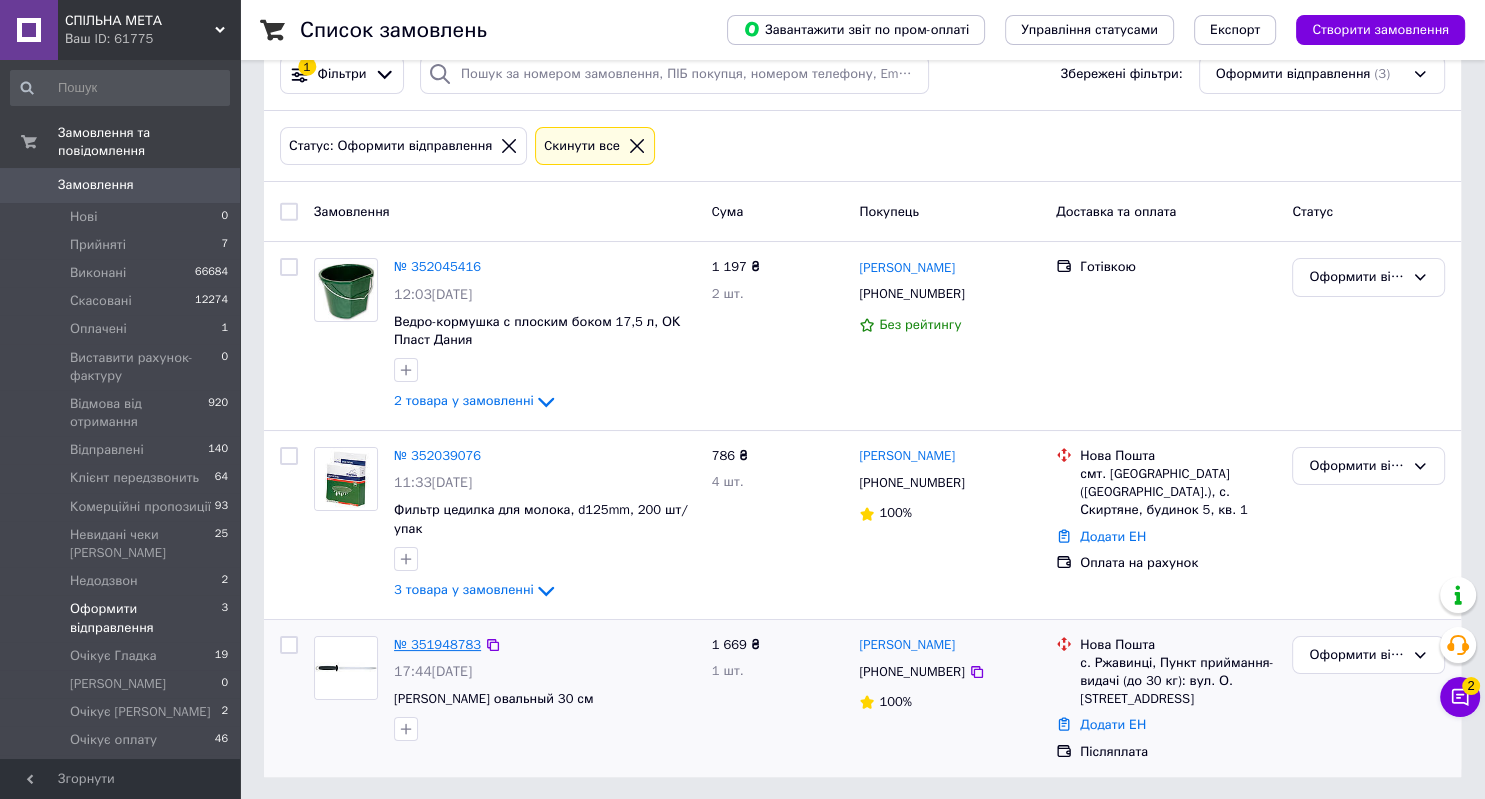 click on "№ 351948783" at bounding box center (437, 644) 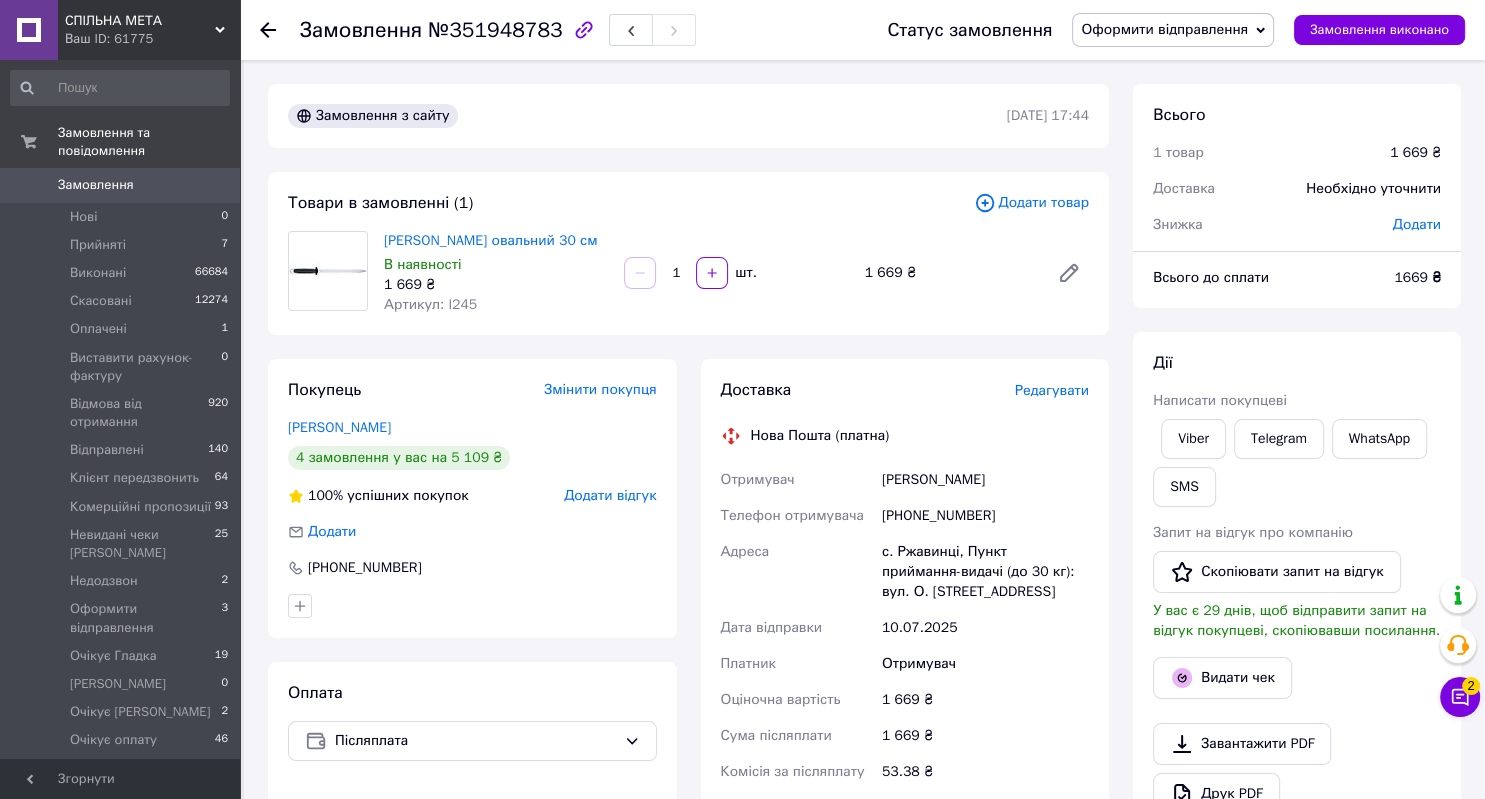 click on "Замовлення №351948783 Статус замовлення Оформити відправлення Прийнято Виконано Скасовано Оплачено Виставити рахунок-фактуру Відмова від отримання Відправлені Клієнт передзвонить Комерційні пропозиції Невидані чеки Кудря Недодзвон Очікує Гладка Очікує Кохановська Очікує Кудря Очікує оплату Очікує Спільна мета Очікує Труш Повернення Повідомити про наявність Прийняв Кохановський Прийняв Кудря Прийняв Кучмагра Прийняла Гладка Самовивіз Товар під замовлення Замовлення виконано" at bounding box center [862, 30] 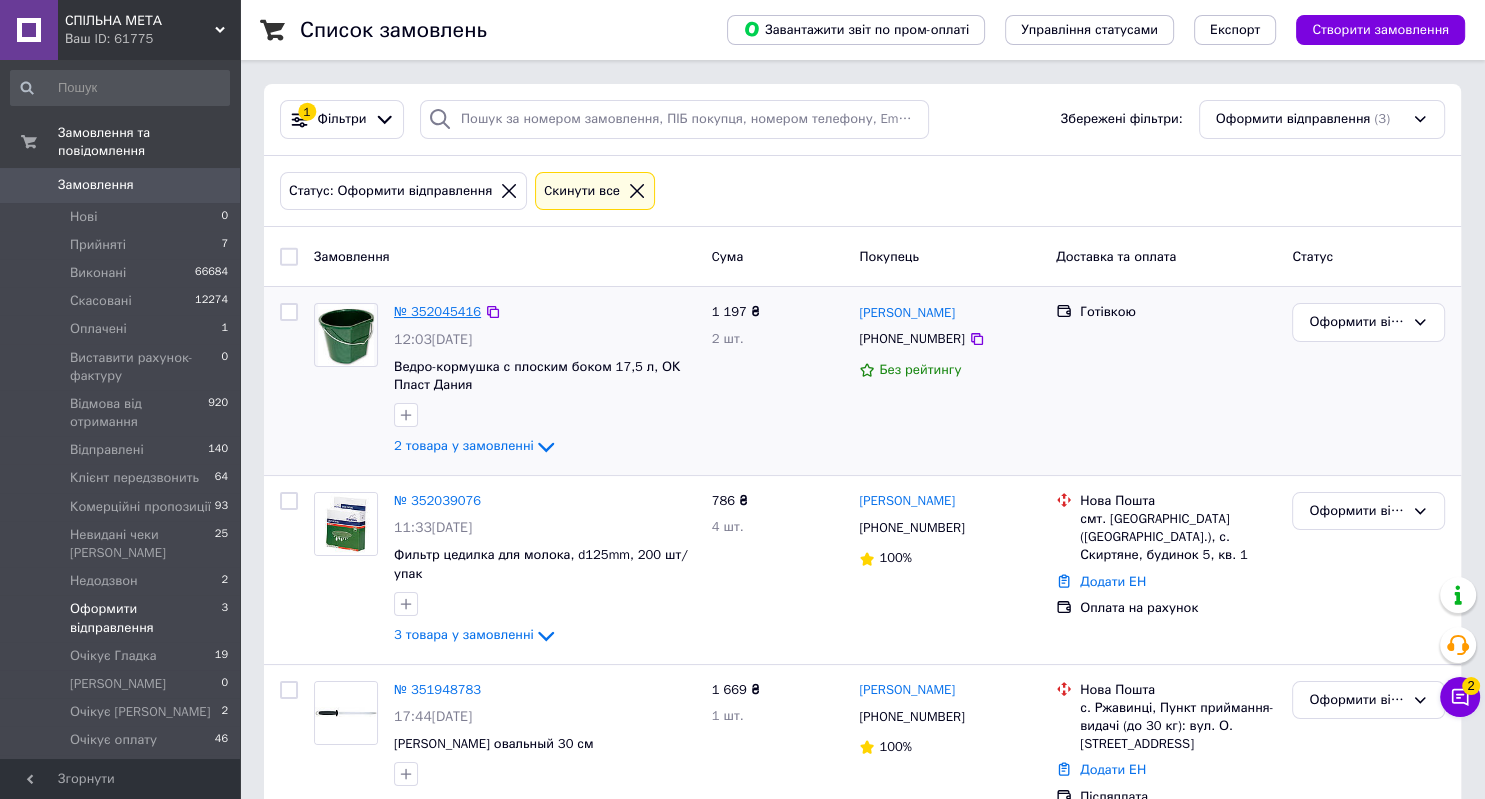 click on "№ 352045416" at bounding box center (437, 311) 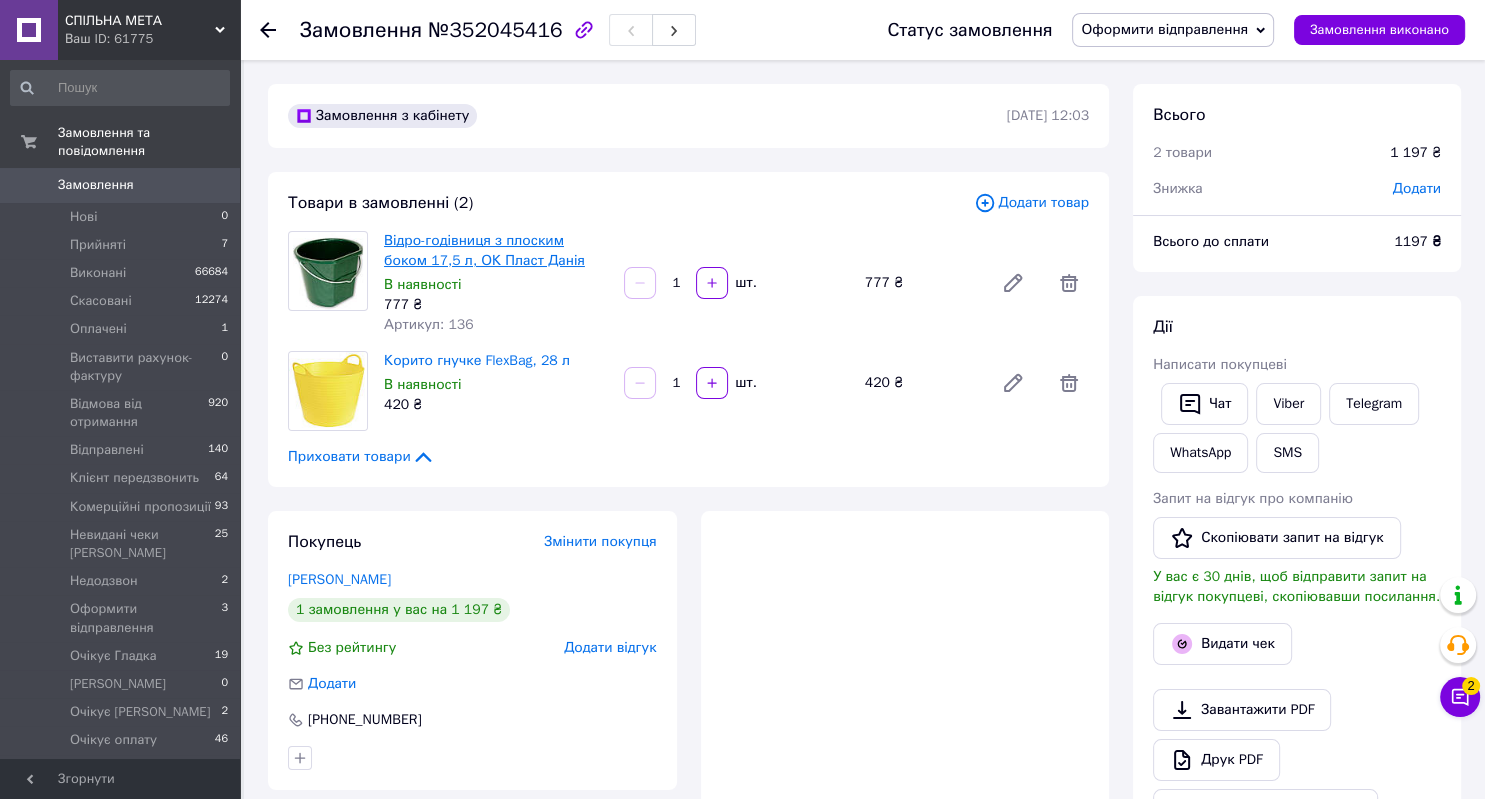 click on "Відро-годівниця з плоским боком 17,5 л, ОК Пласт Данія" at bounding box center [484, 250] 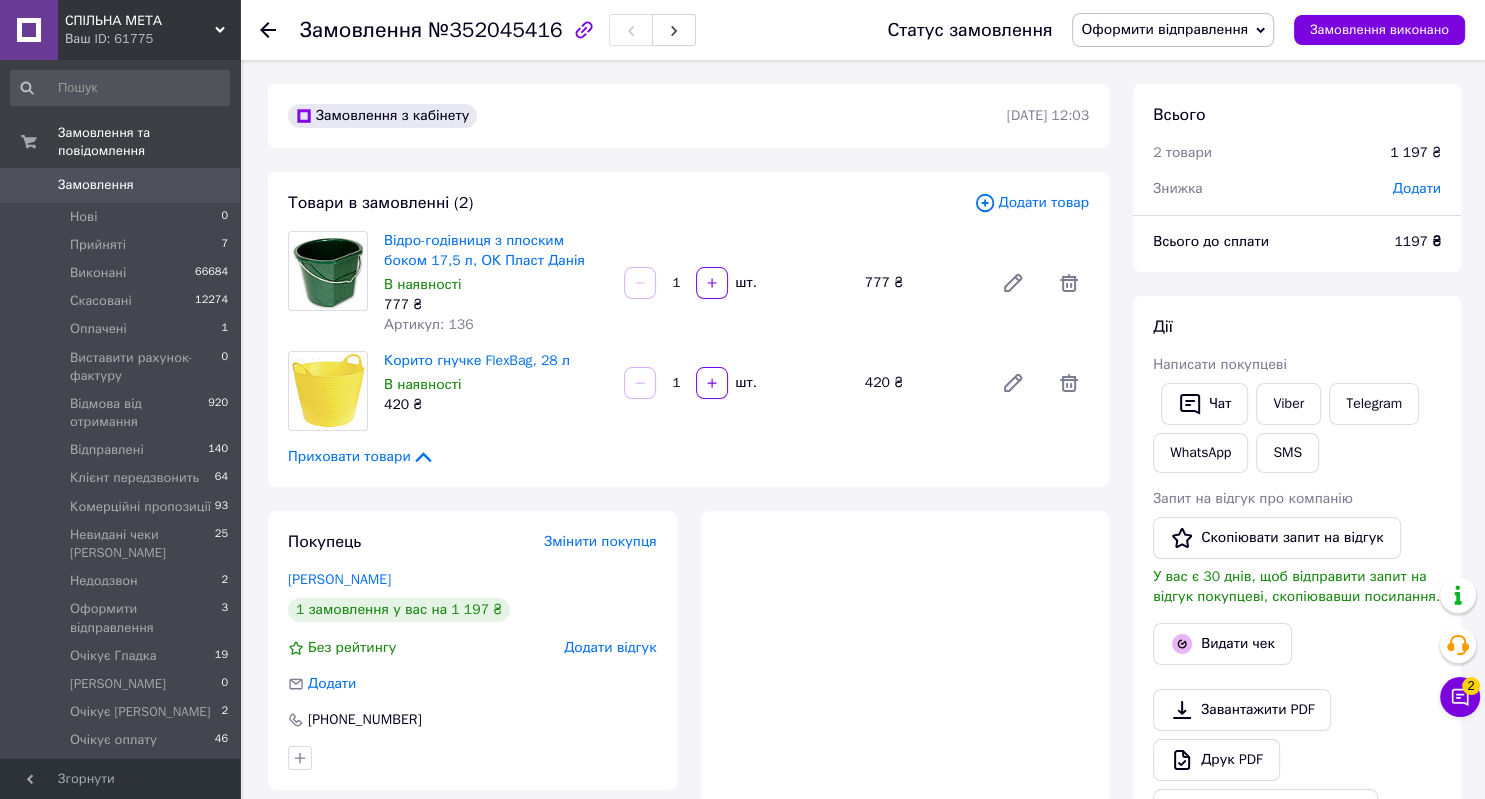 click on "Корито гнучке FlexBag, 28 л В наявності 420 ₴" at bounding box center (496, 383) 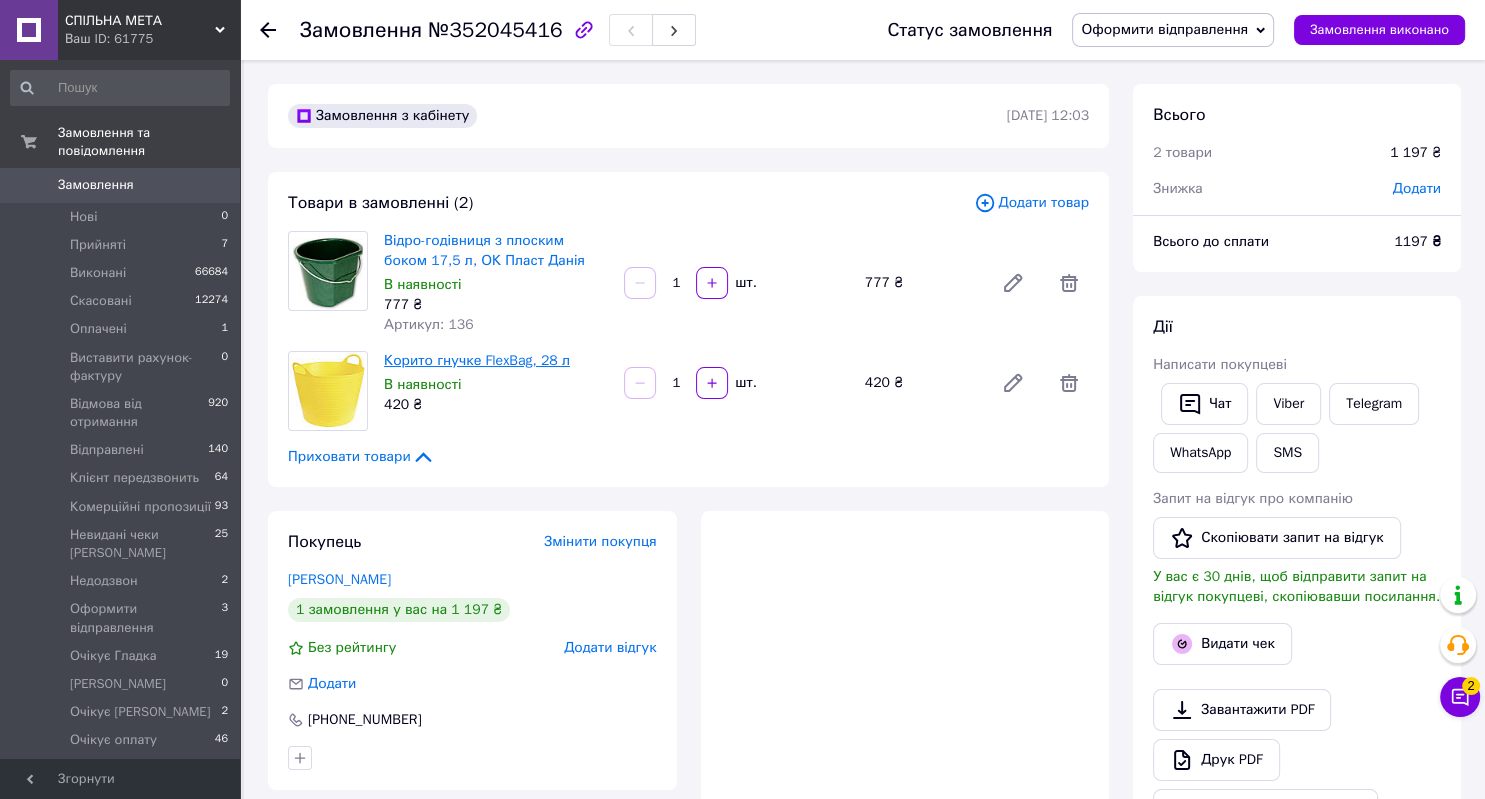 click on "Корито гнучке FlexBag, 28 л" at bounding box center [477, 360] 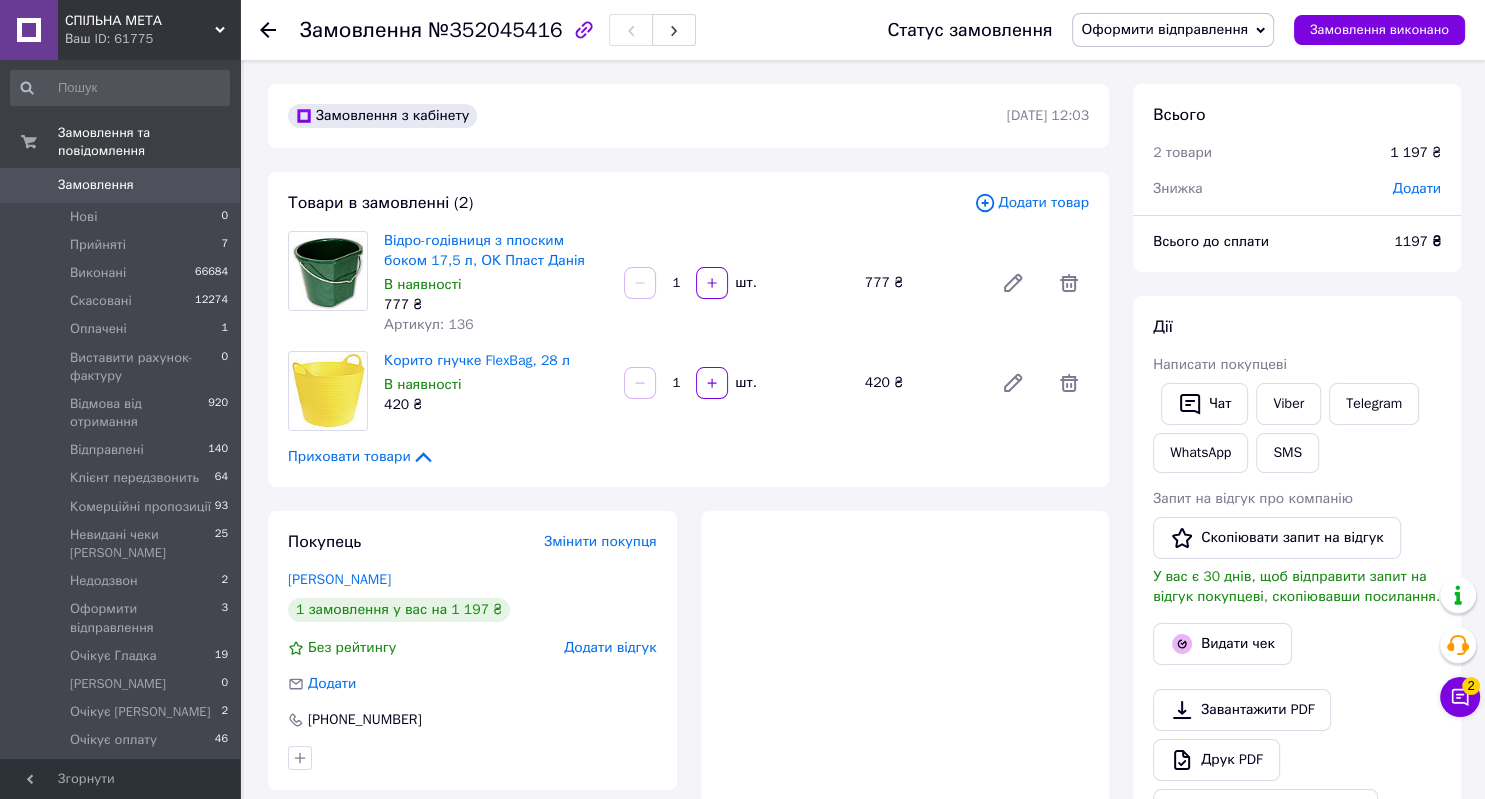 click 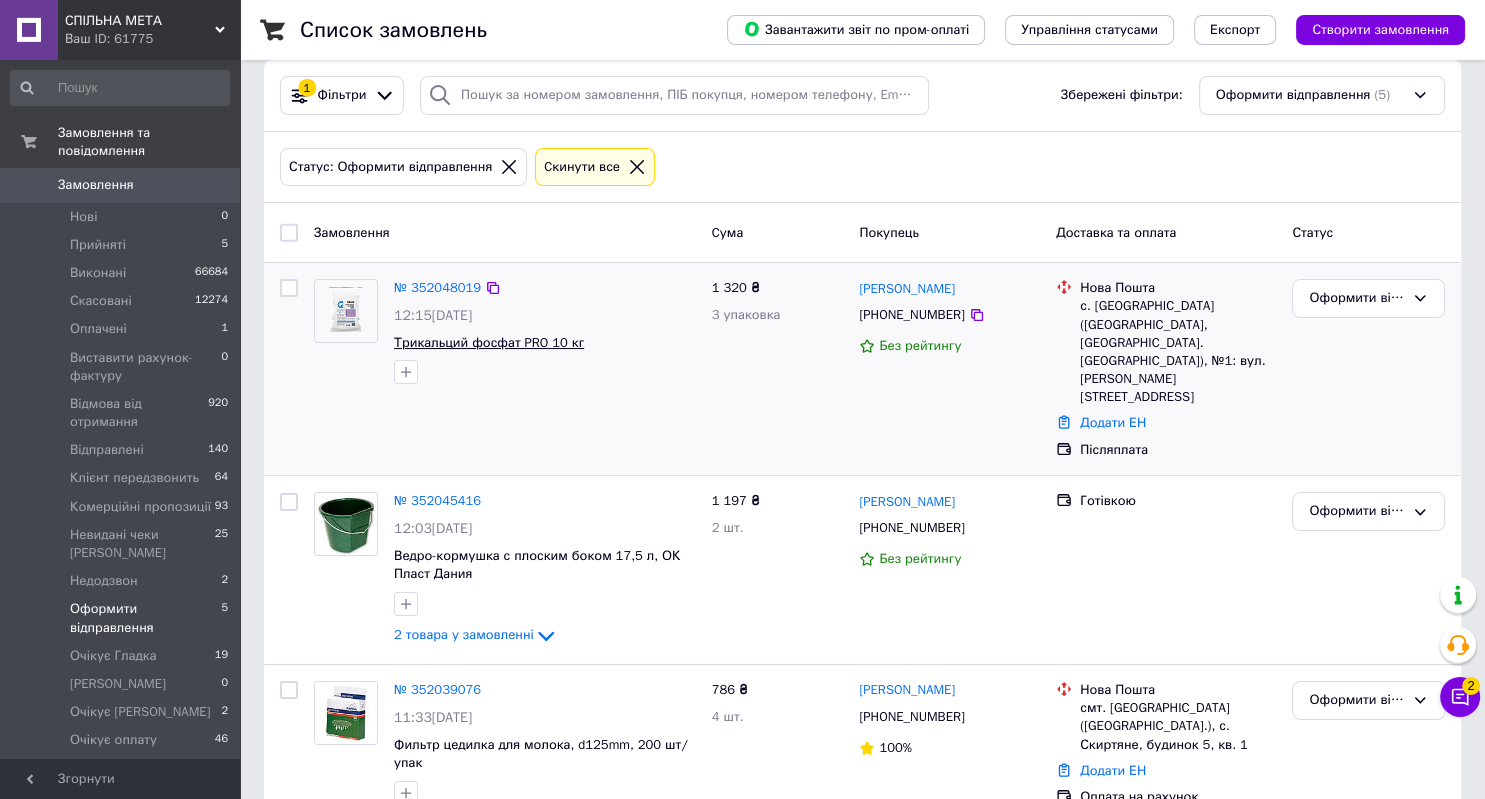 scroll, scrollTop: 0, scrollLeft: 0, axis: both 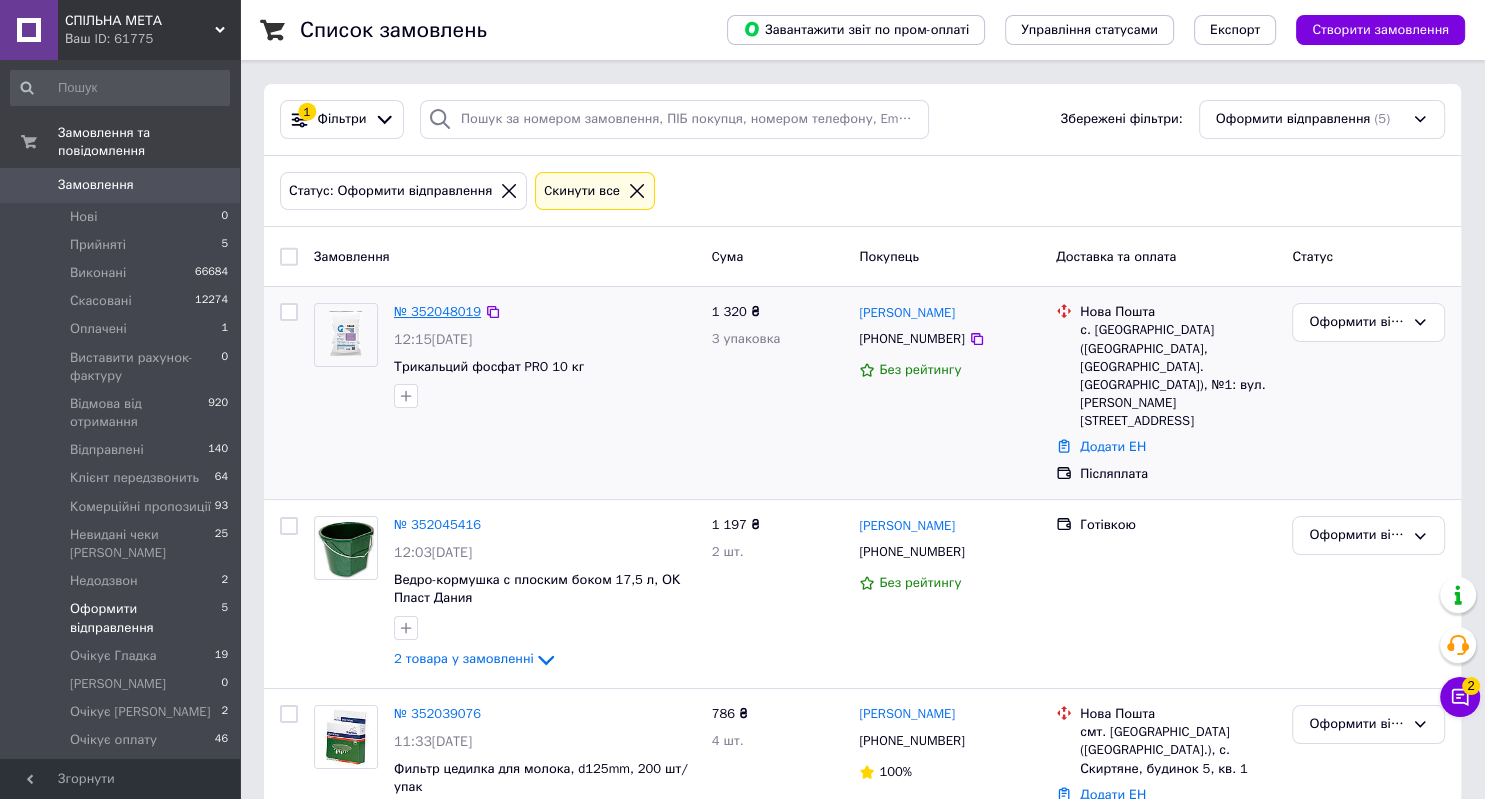 click on "№ 352048019" at bounding box center [437, 311] 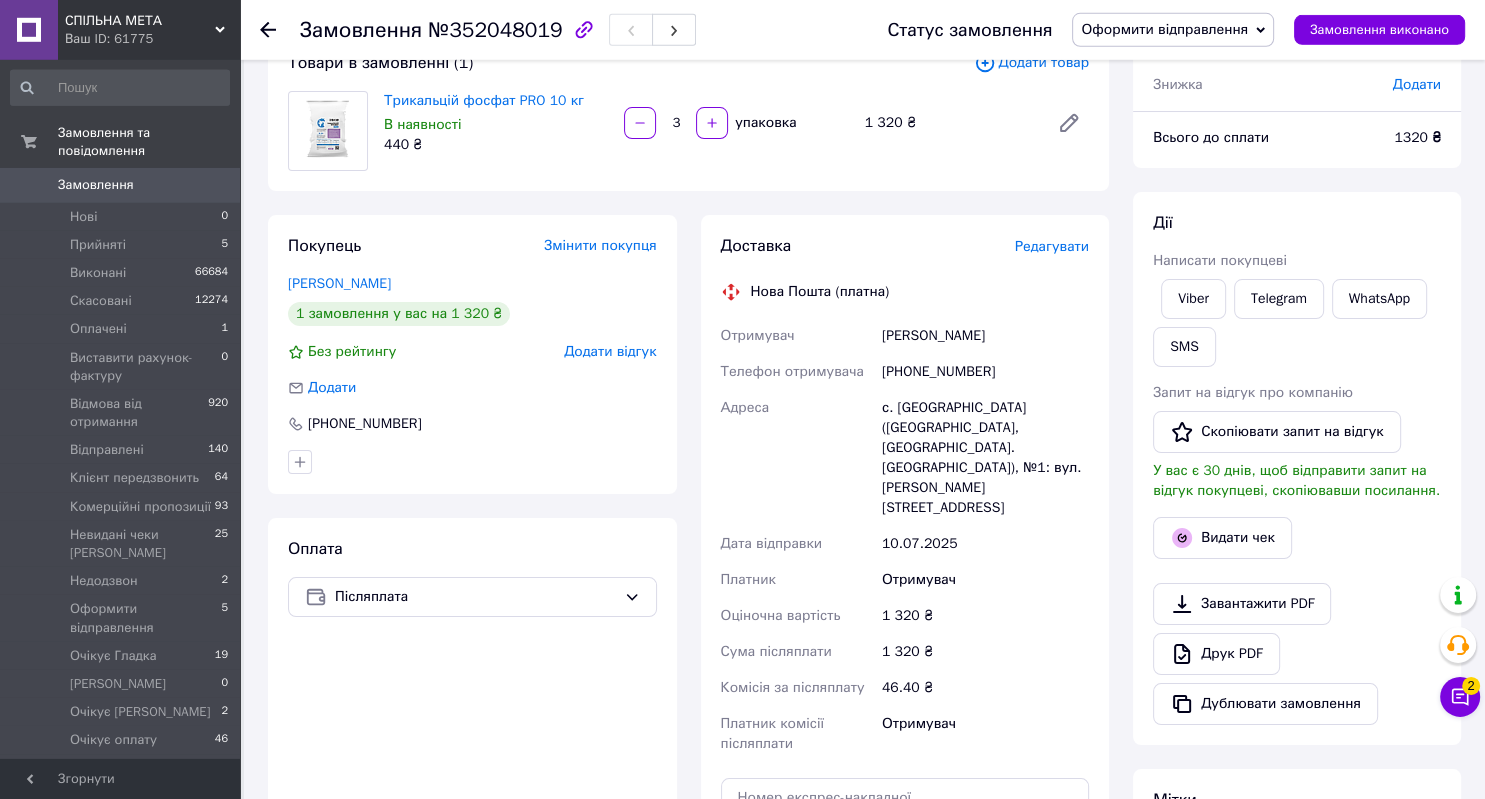 scroll, scrollTop: 211, scrollLeft: 0, axis: vertical 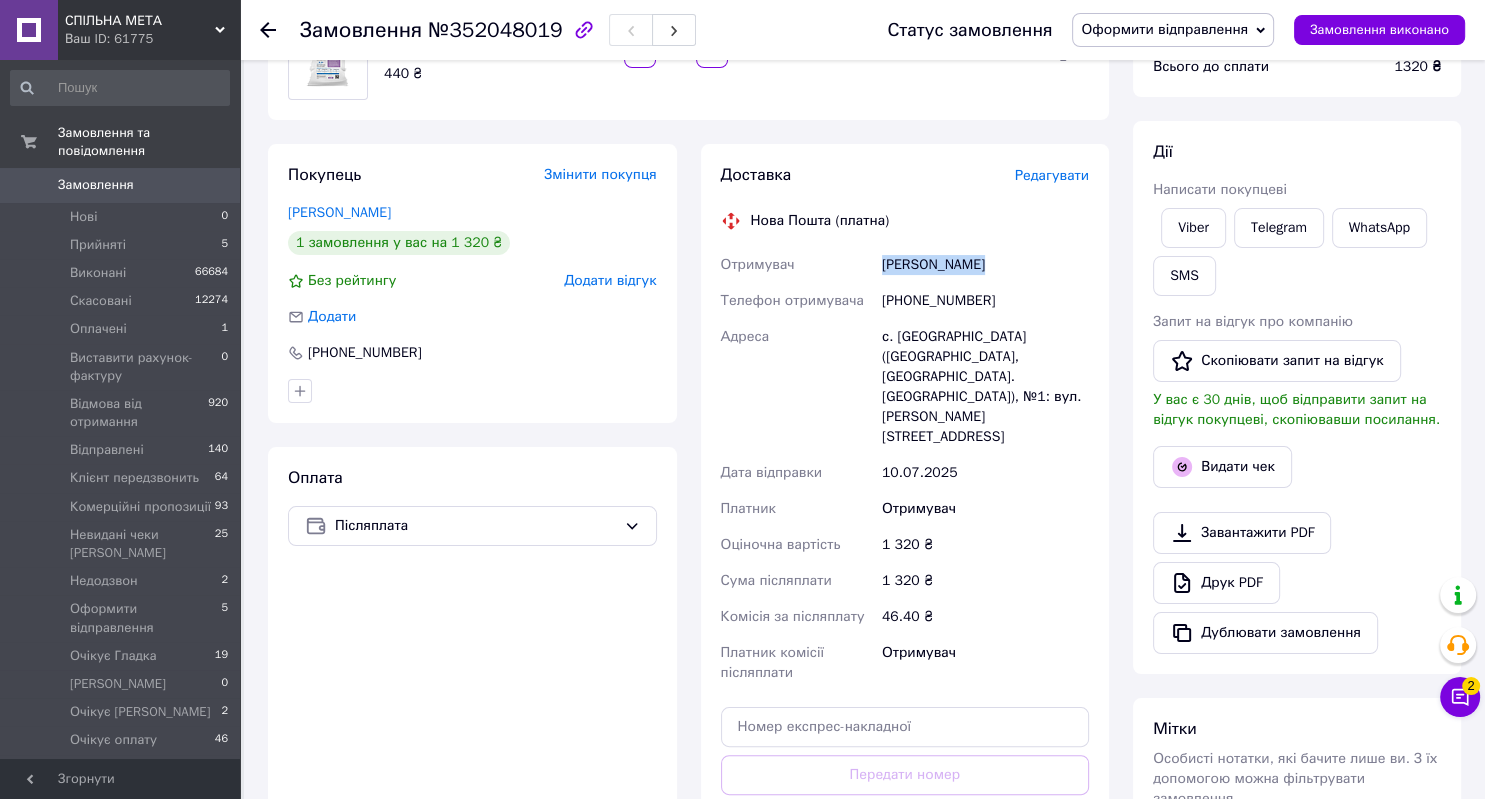 drag, startPoint x: 874, startPoint y: 266, endPoint x: 991, endPoint y: 273, distance: 117.20921 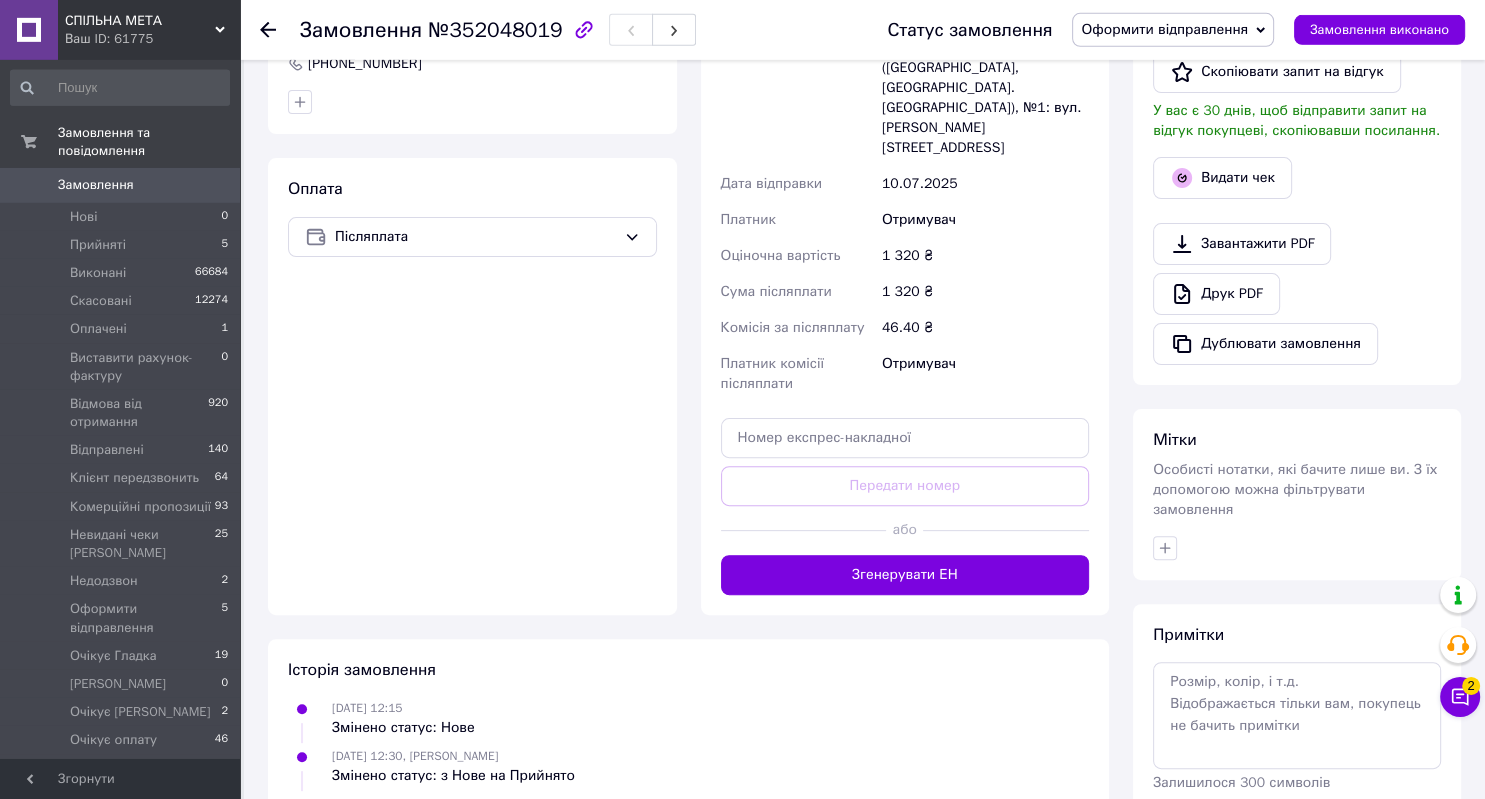 scroll, scrollTop: 528, scrollLeft: 0, axis: vertical 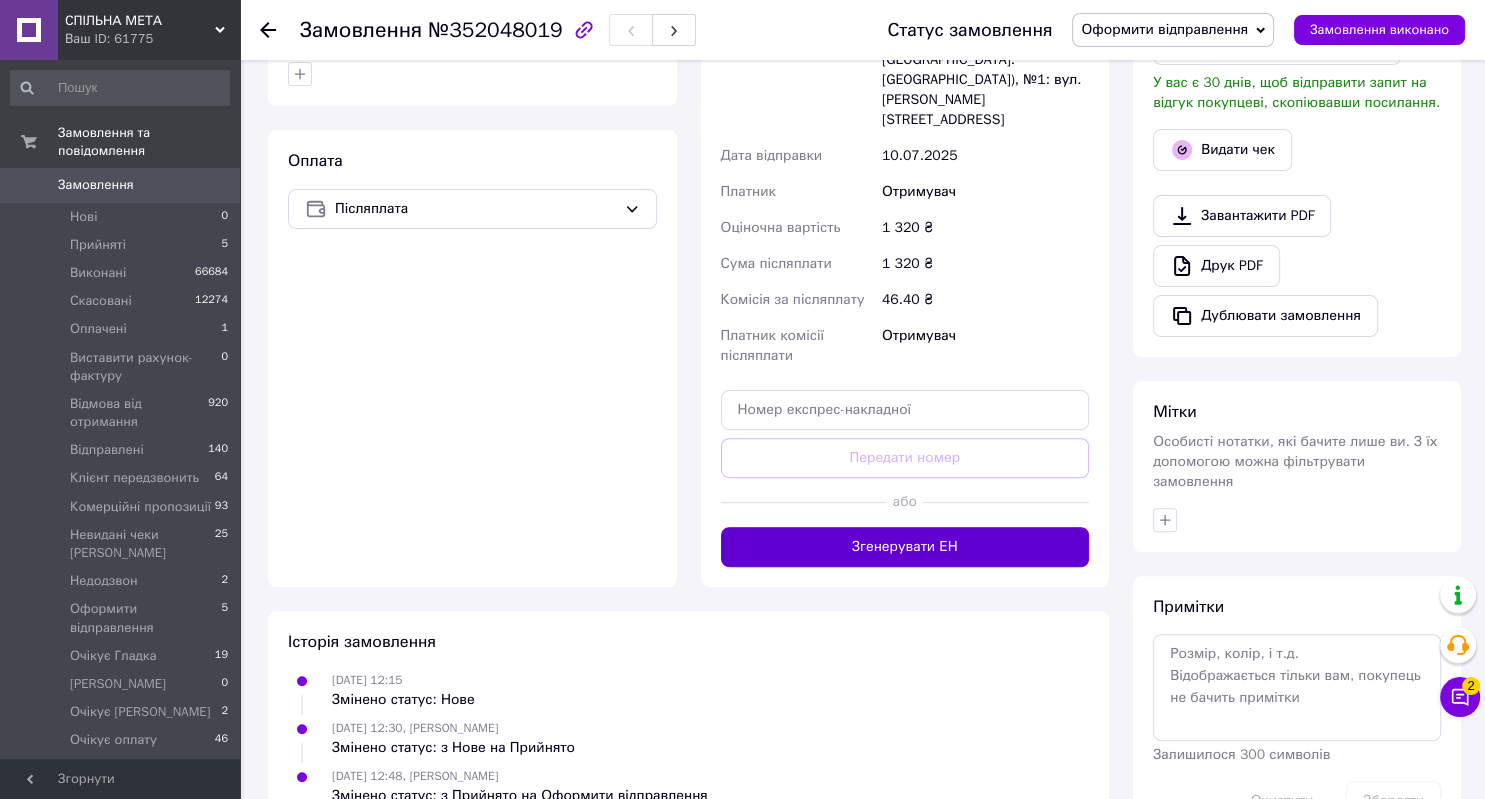 click on "Згенерувати ЕН" at bounding box center [905, 547] 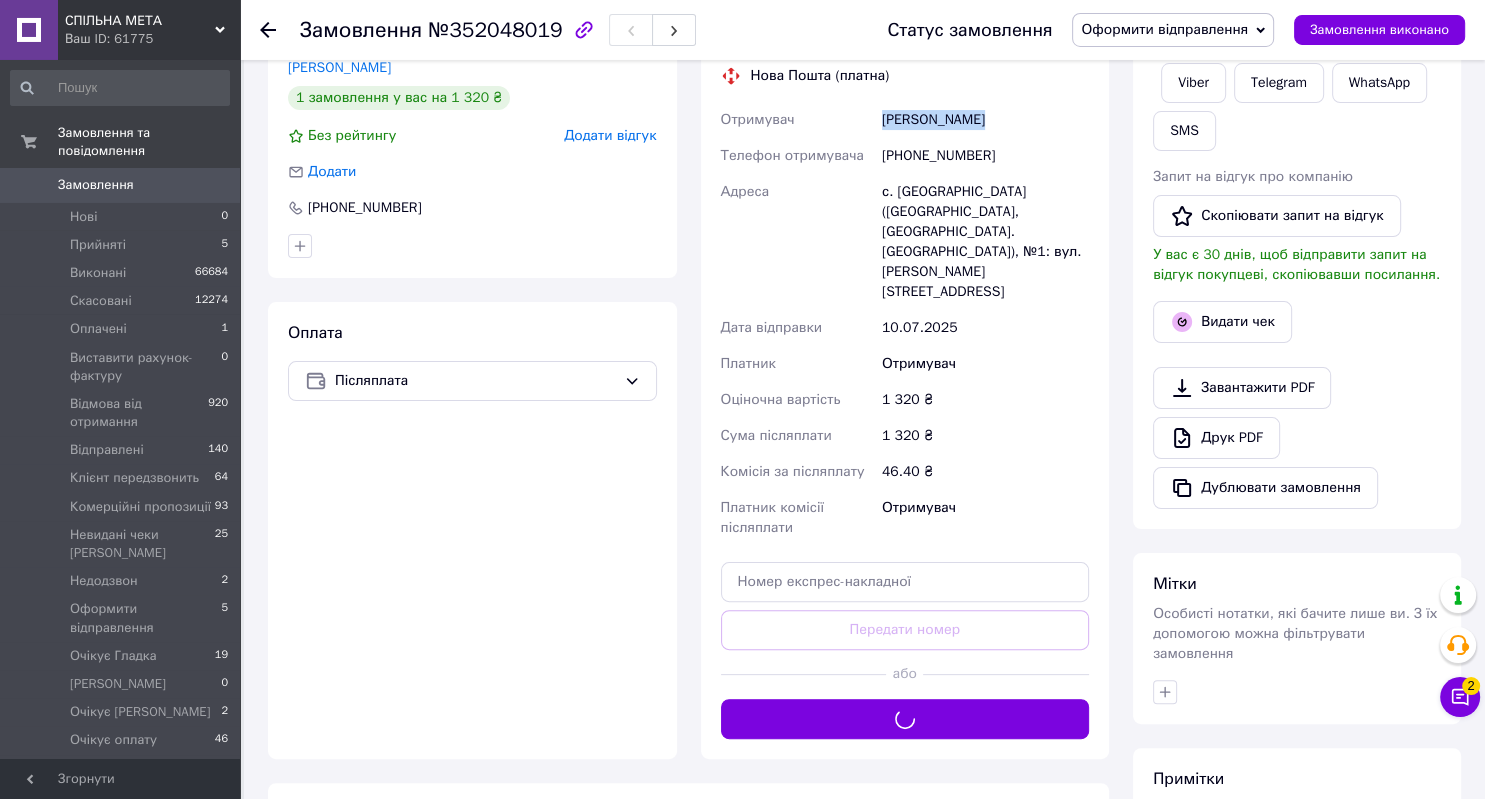 scroll, scrollTop: 316, scrollLeft: 0, axis: vertical 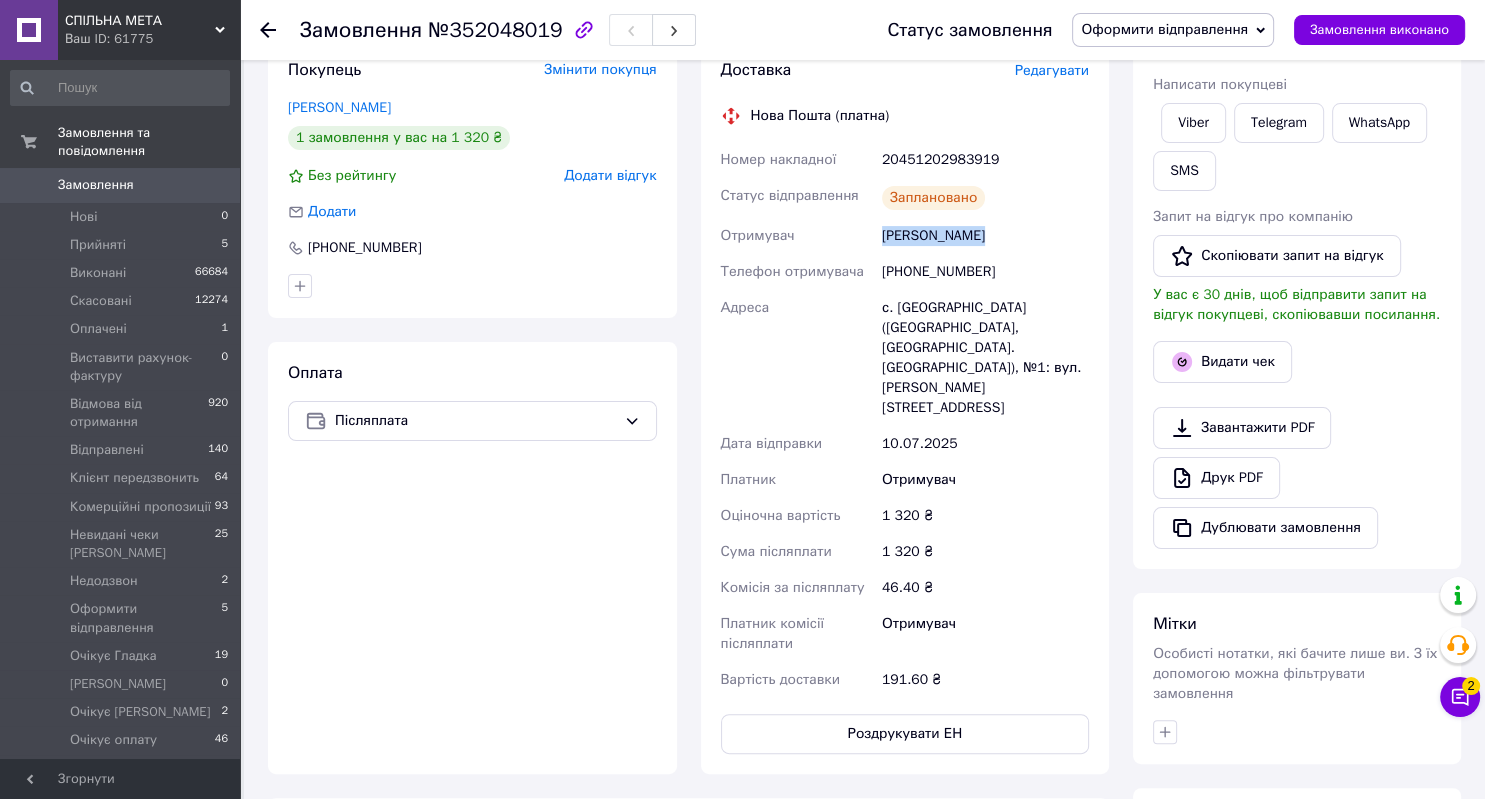 click on "Оформити відправлення" at bounding box center [1164, 29] 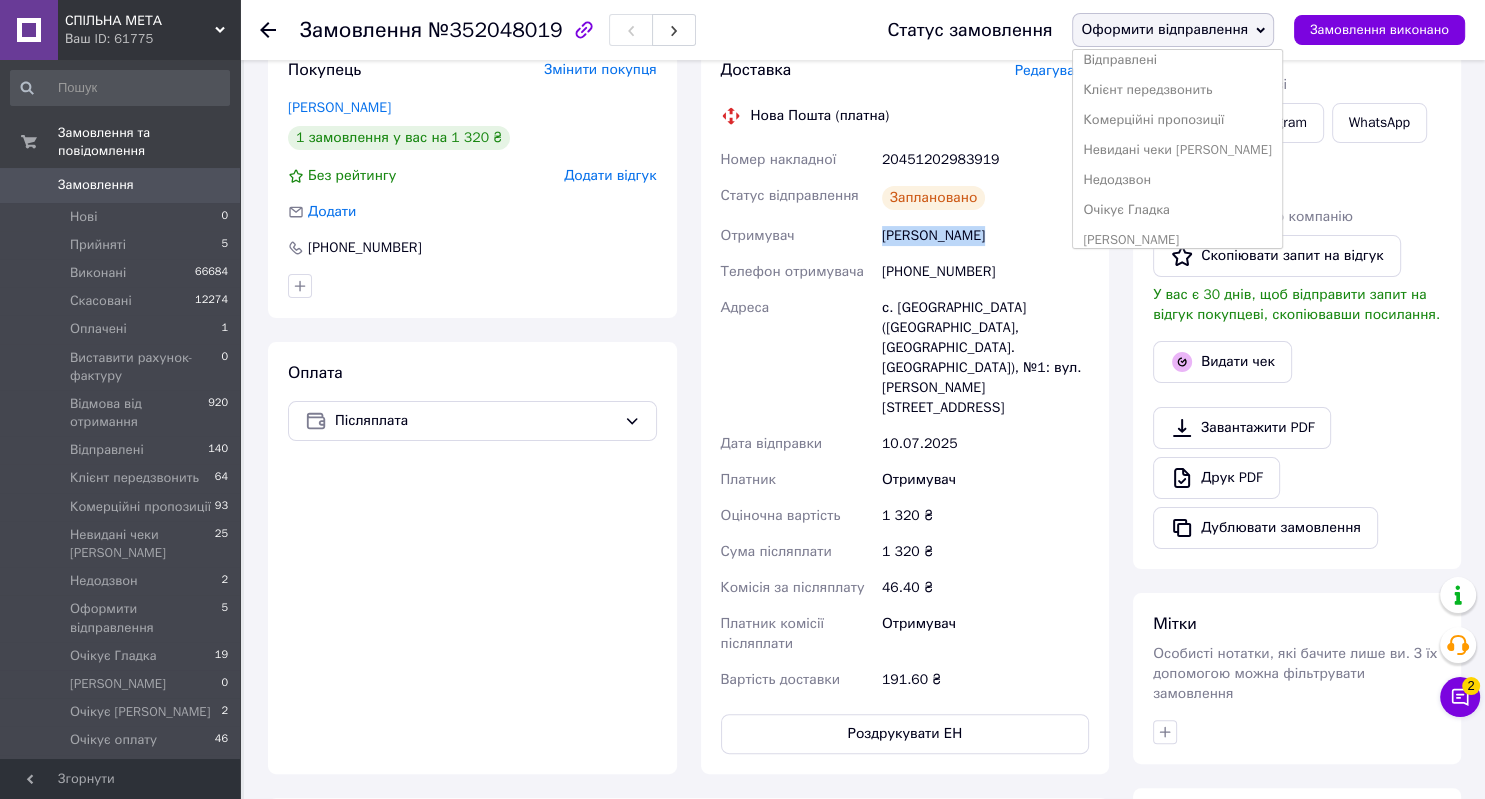 scroll, scrollTop: 211, scrollLeft: 0, axis: vertical 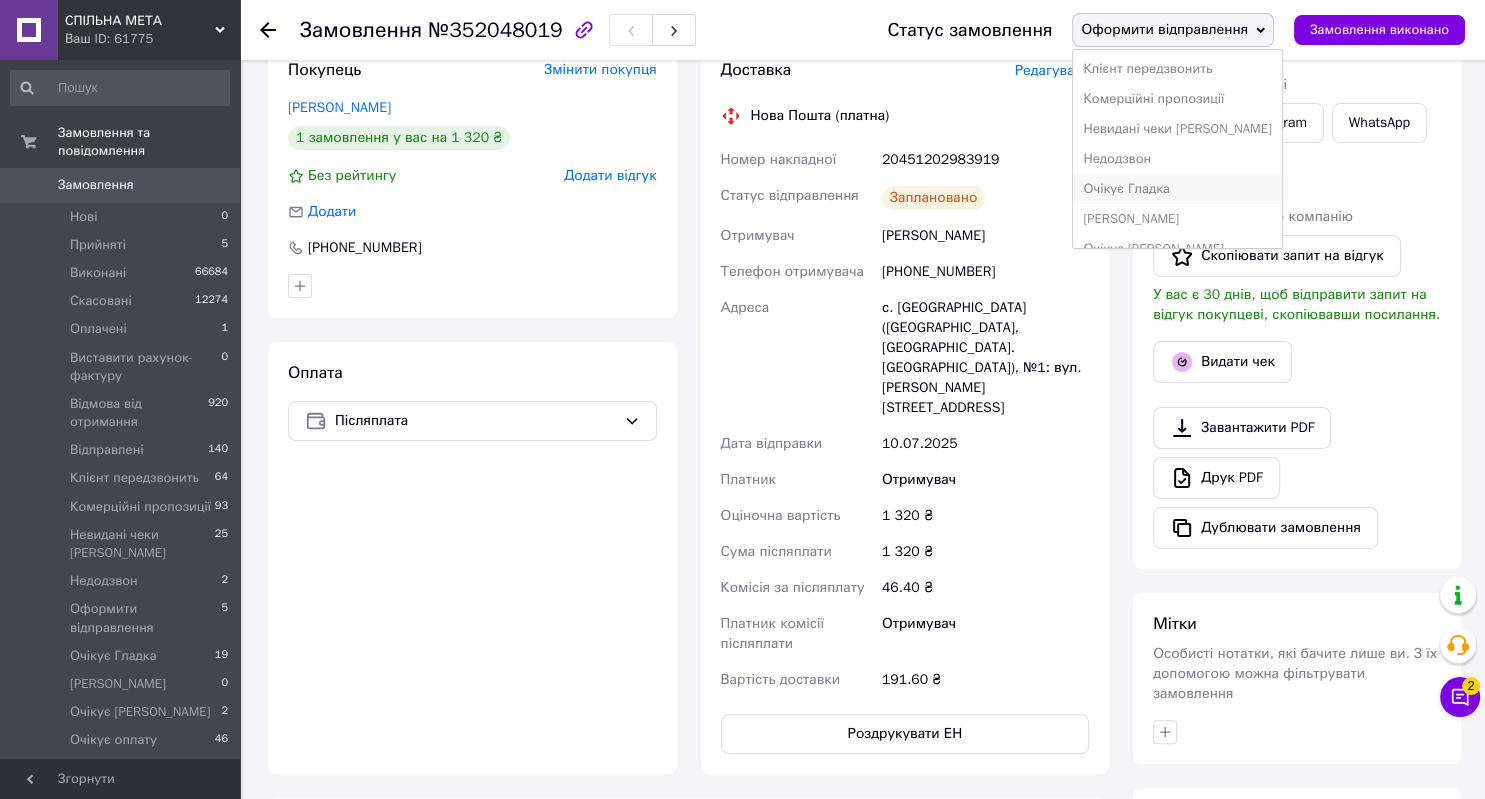 click on "Очікує Гладка" at bounding box center (1177, 189) 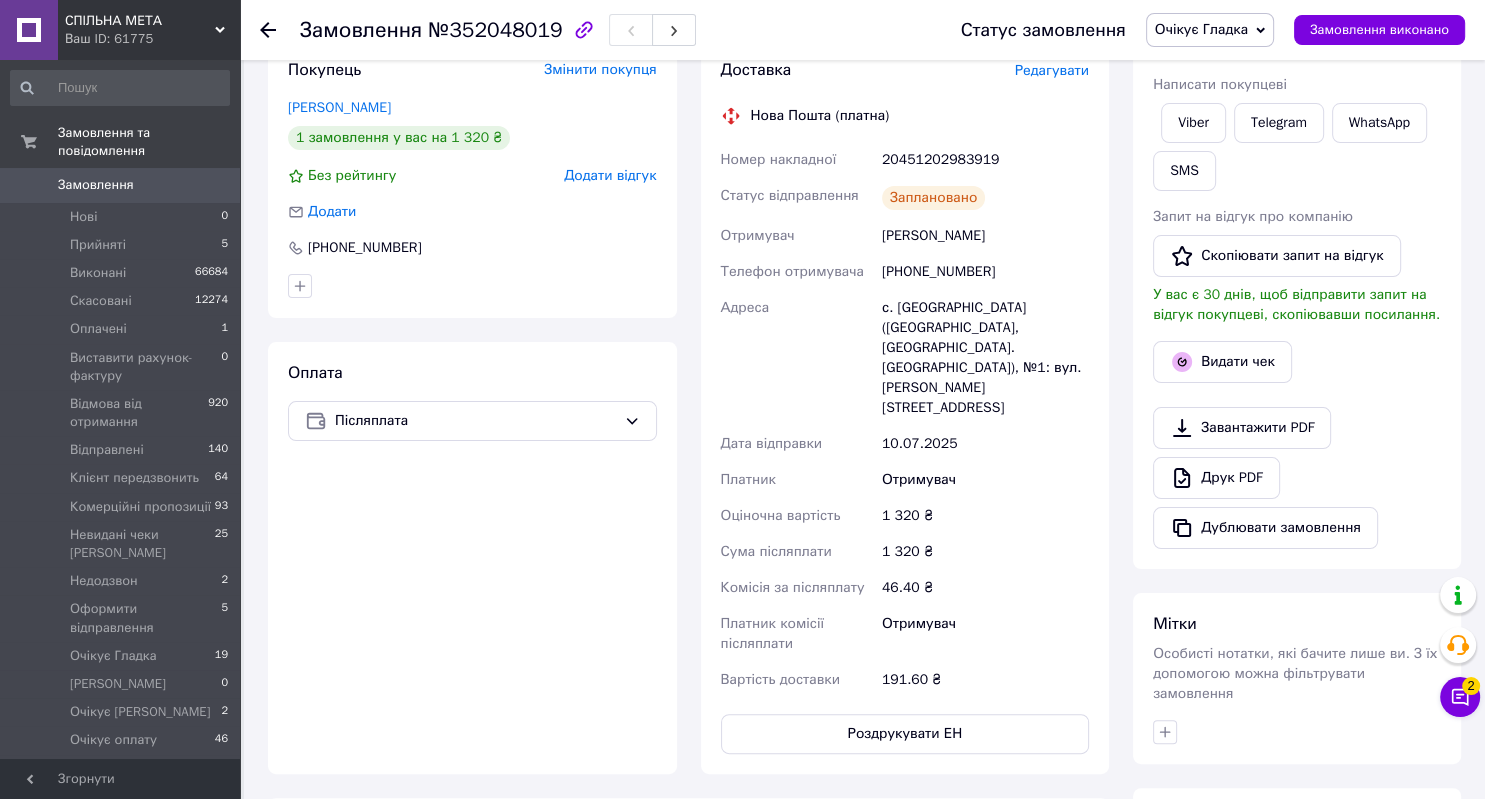 click 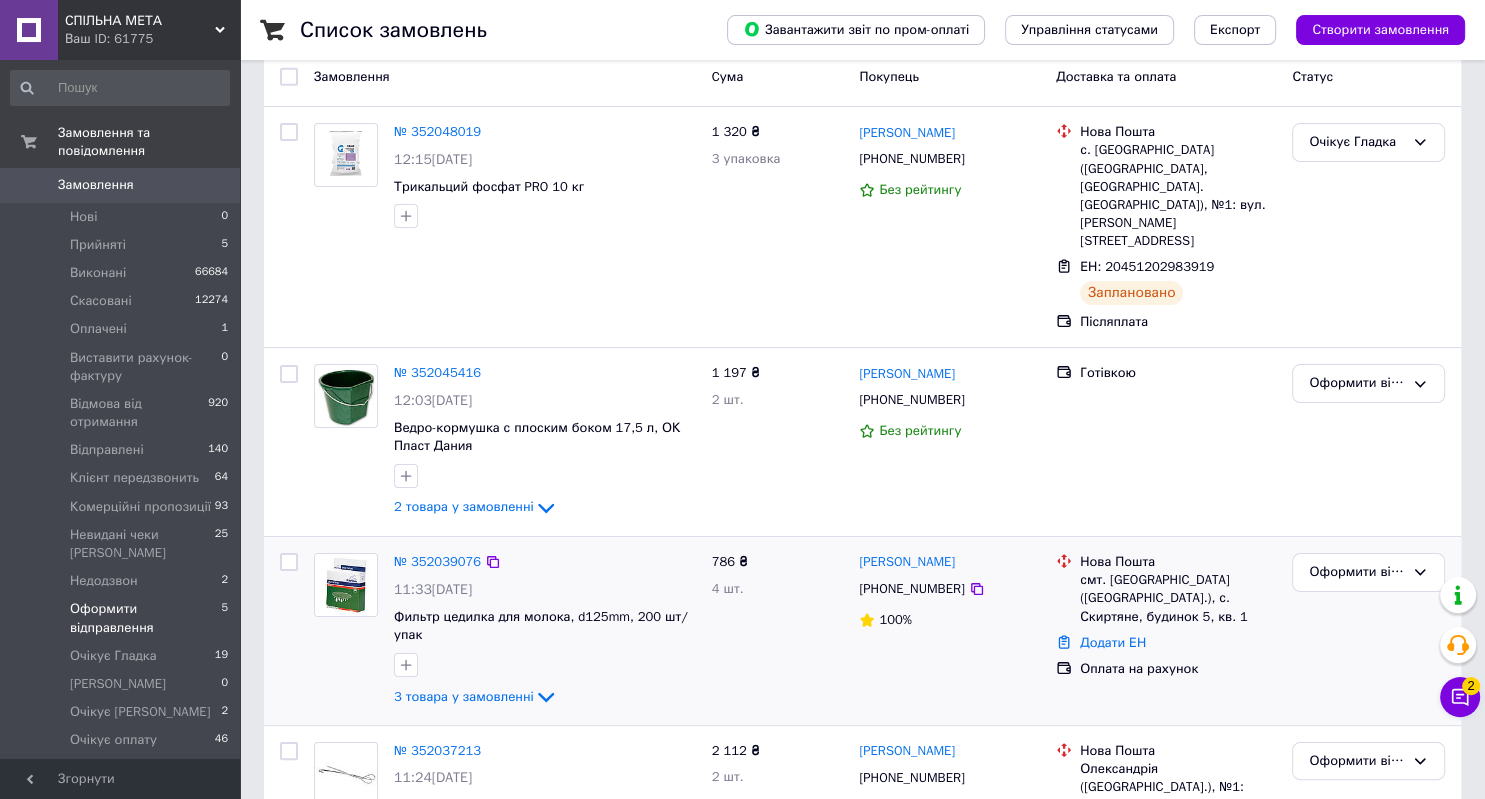 scroll, scrollTop: 211, scrollLeft: 0, axis: vertical 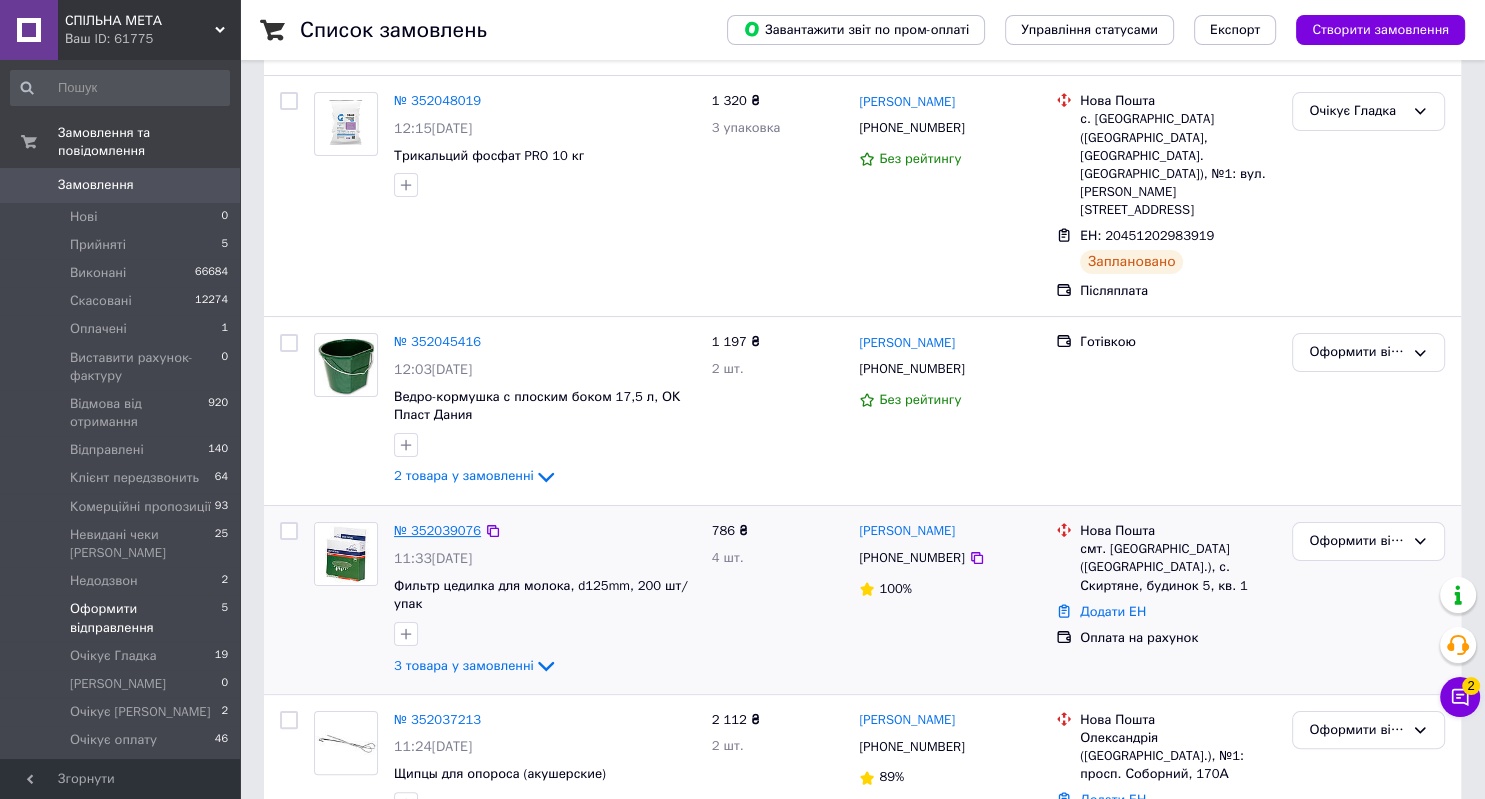 click on "№ 352039076" at bounding box center [437, 530] 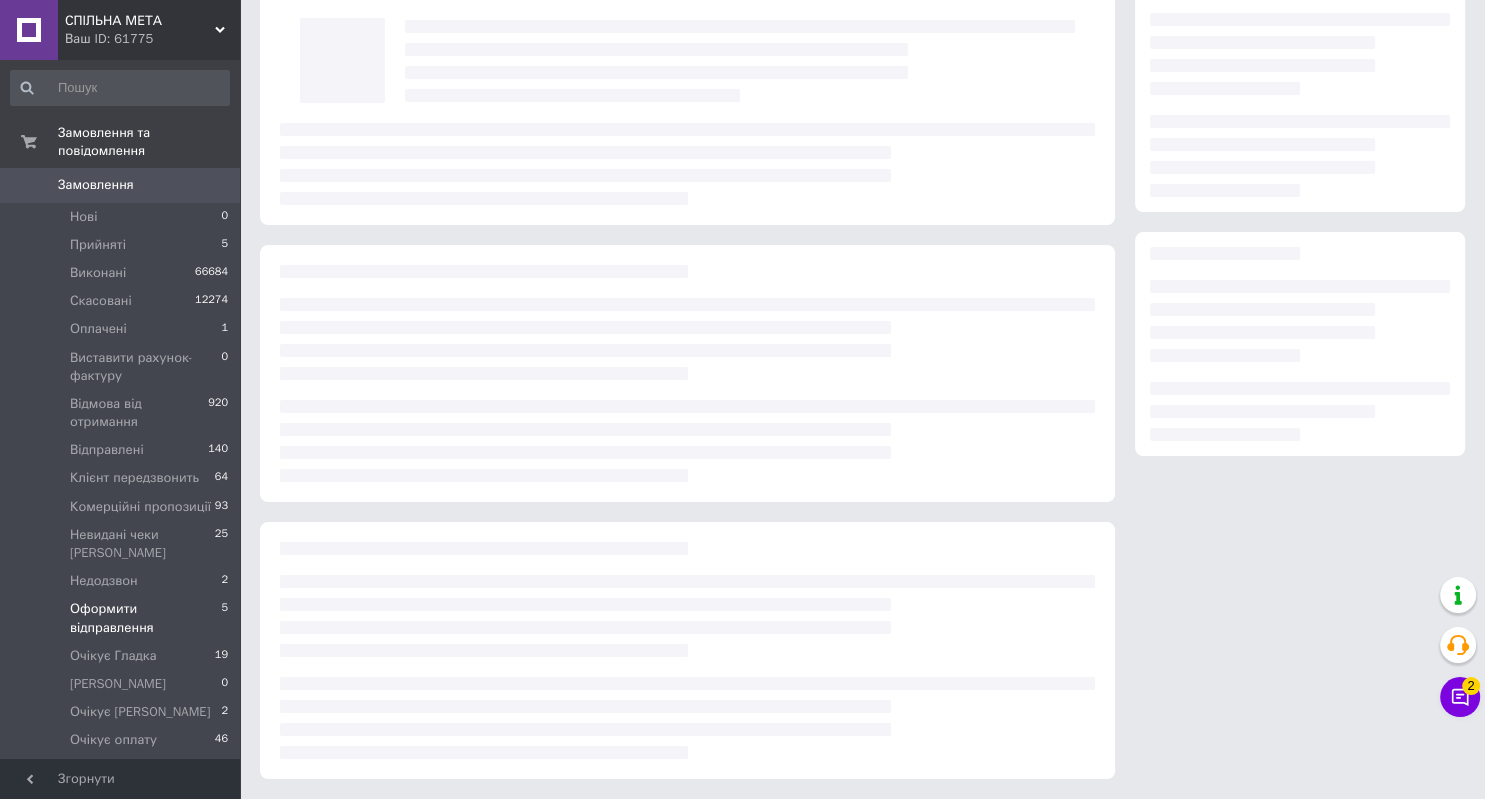 scroll, scrollTop: 115, scrollLeft: 0, axis: vertical 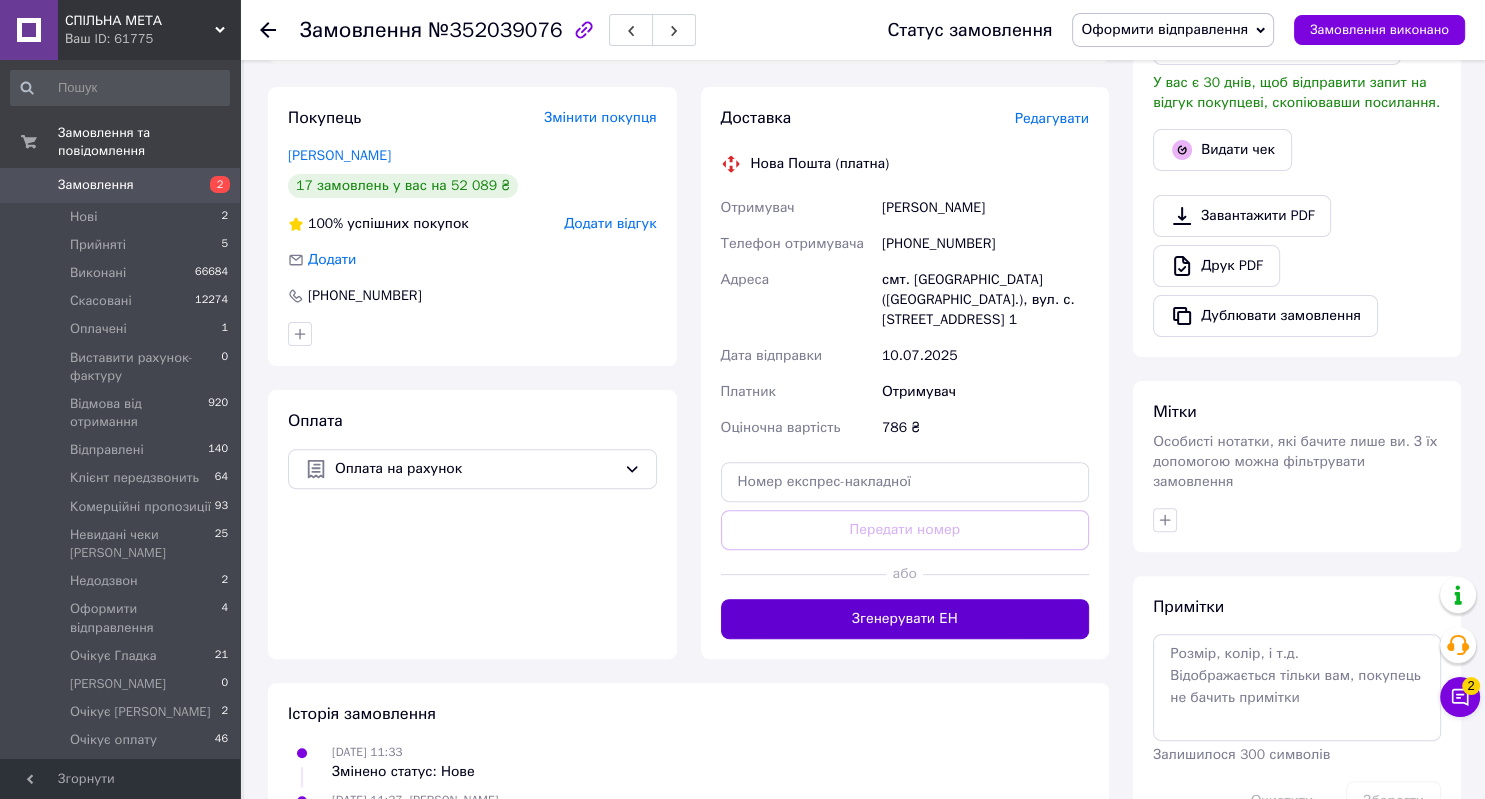 click on "Згенерувати ЕН" at bounding box center (905, 619) 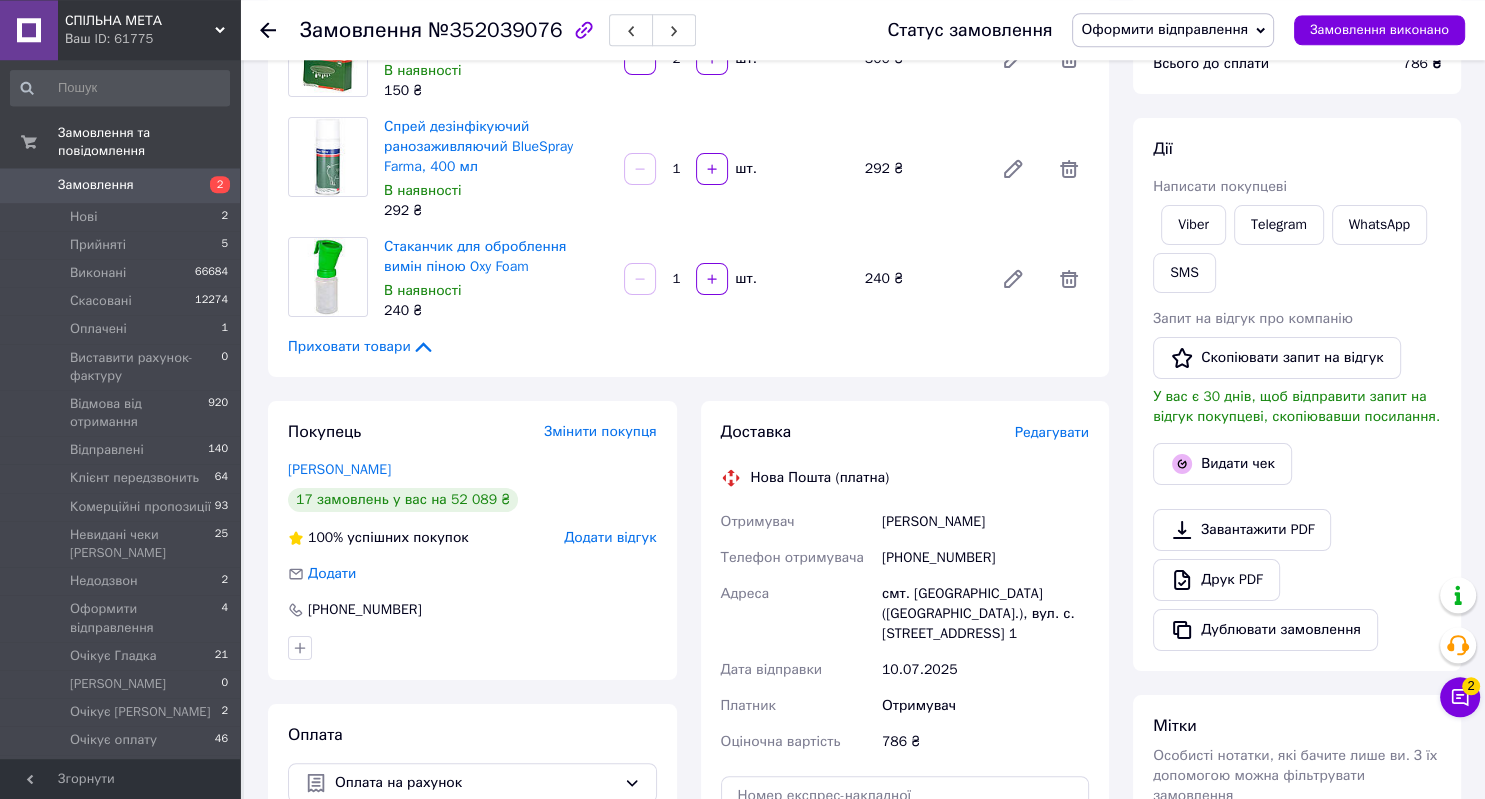 scroll, scrollTop: 211, scrollLeft: 0, axis: vertical 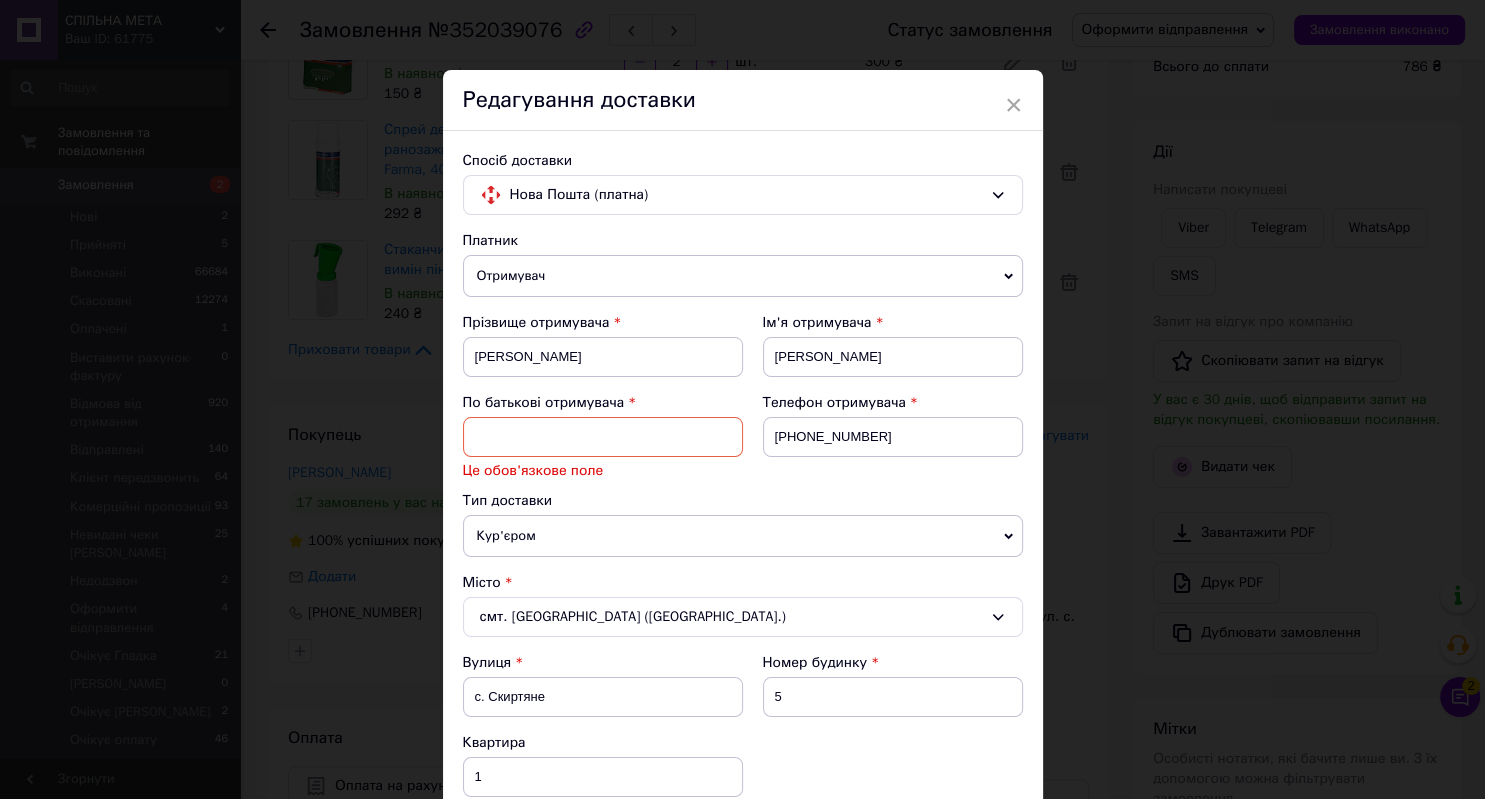 click on "Редагування доставки" at bounding box center (743, 100) 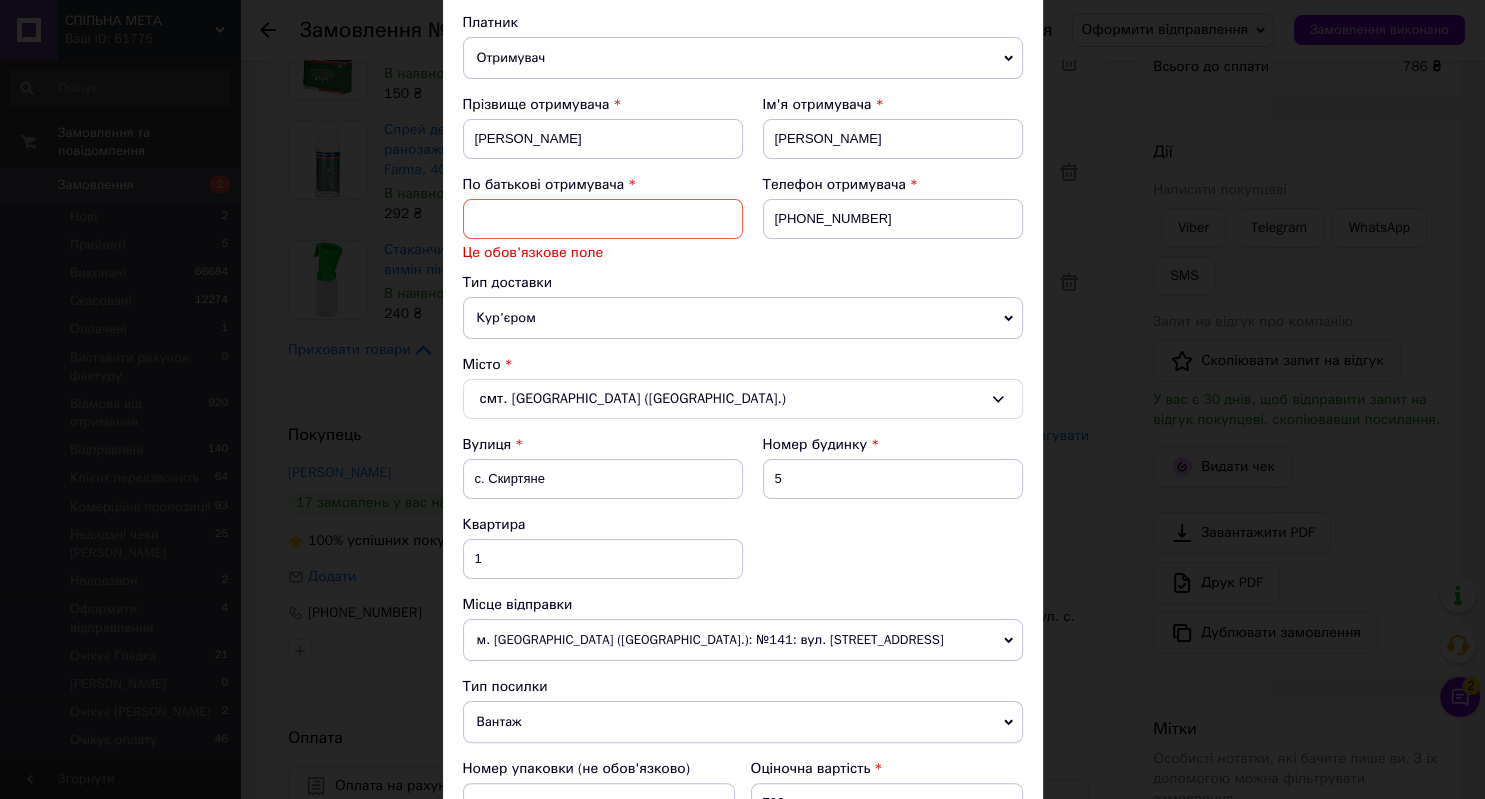 scroll, scrollTop: 0, scrollLeft: 0, axis: both 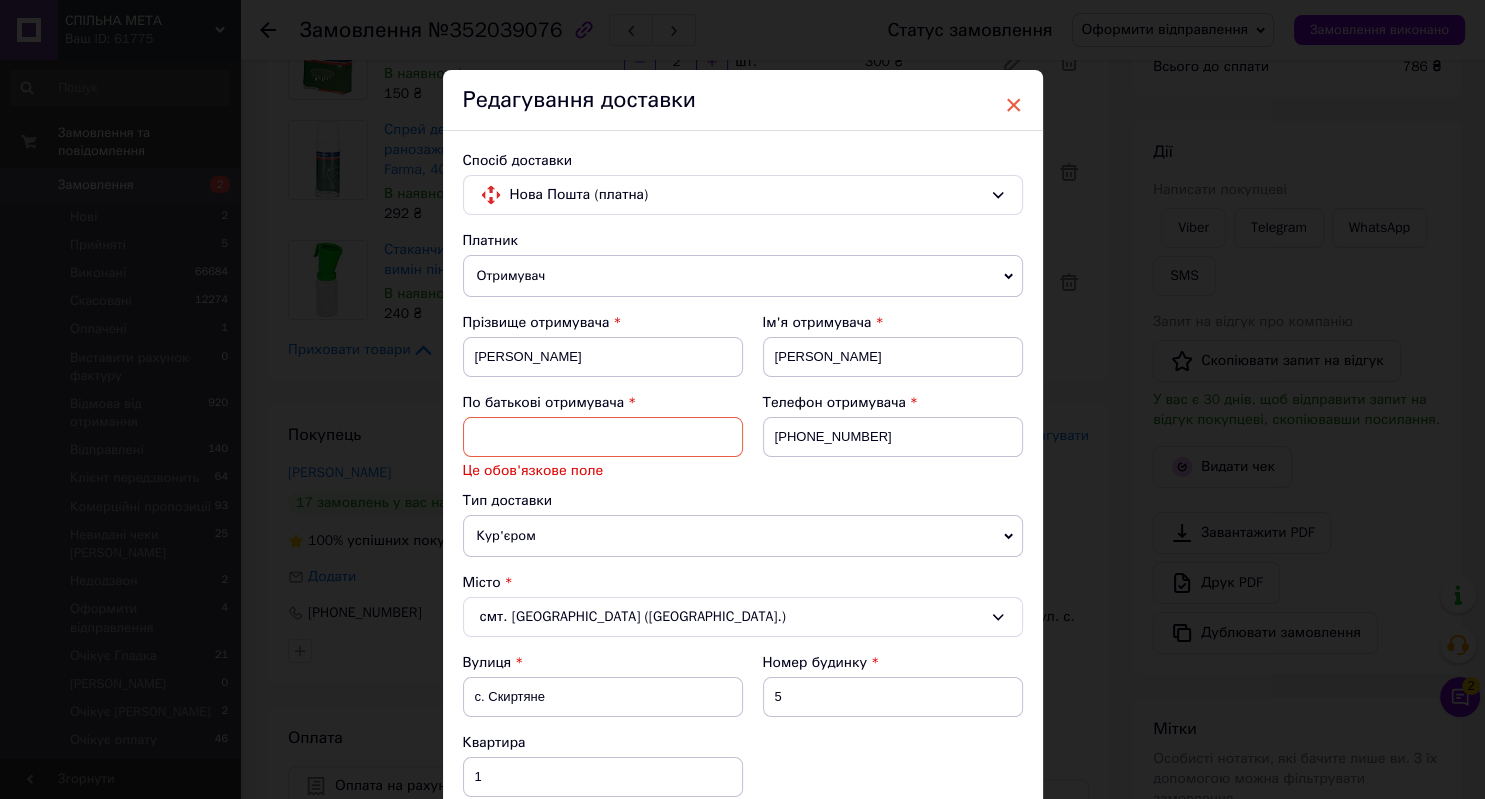 click on "×" at bounding box center (1014, 105) 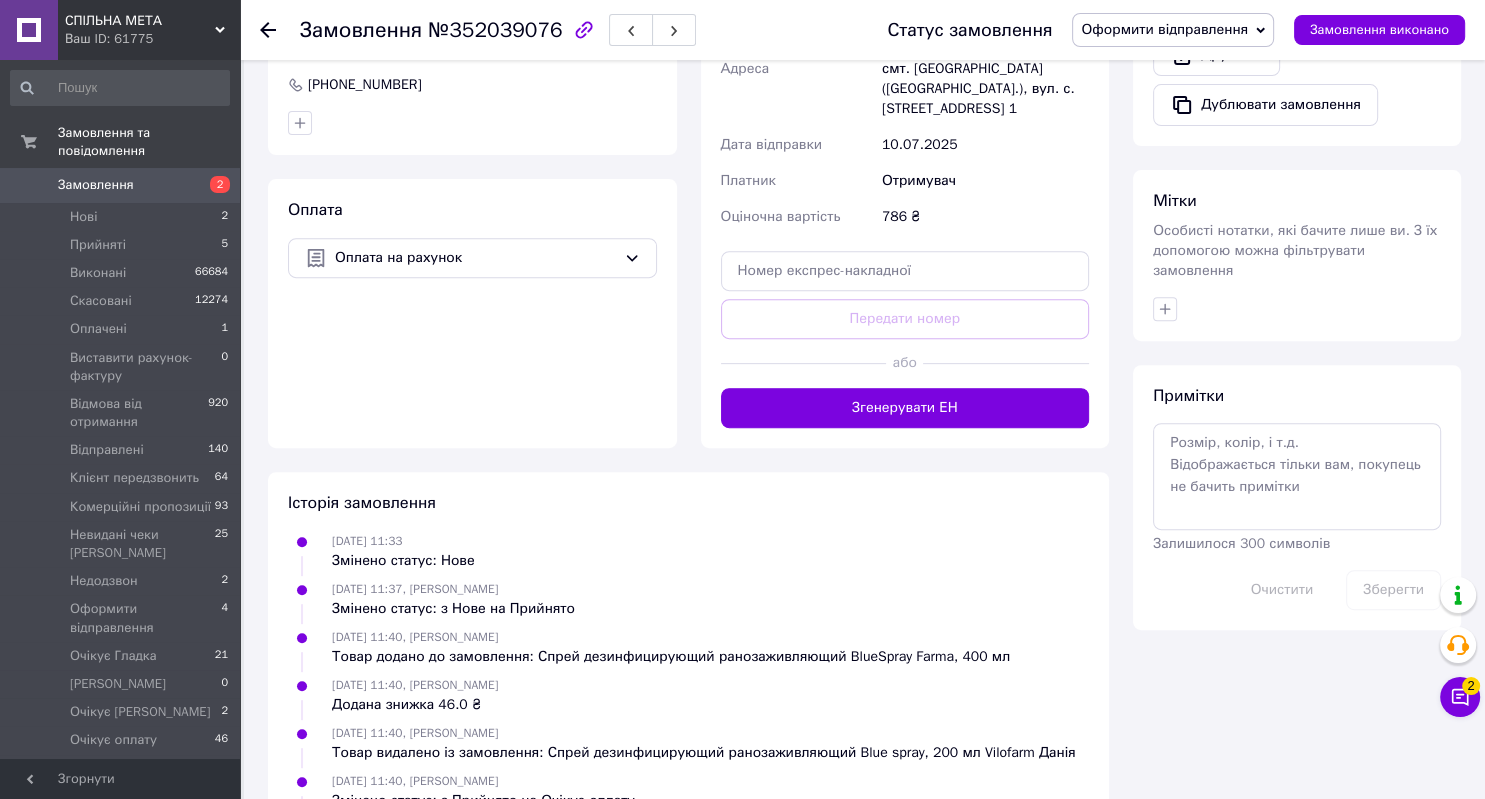 scroll, scrollTop: 528, scrollLeft: 0, axis: vertical 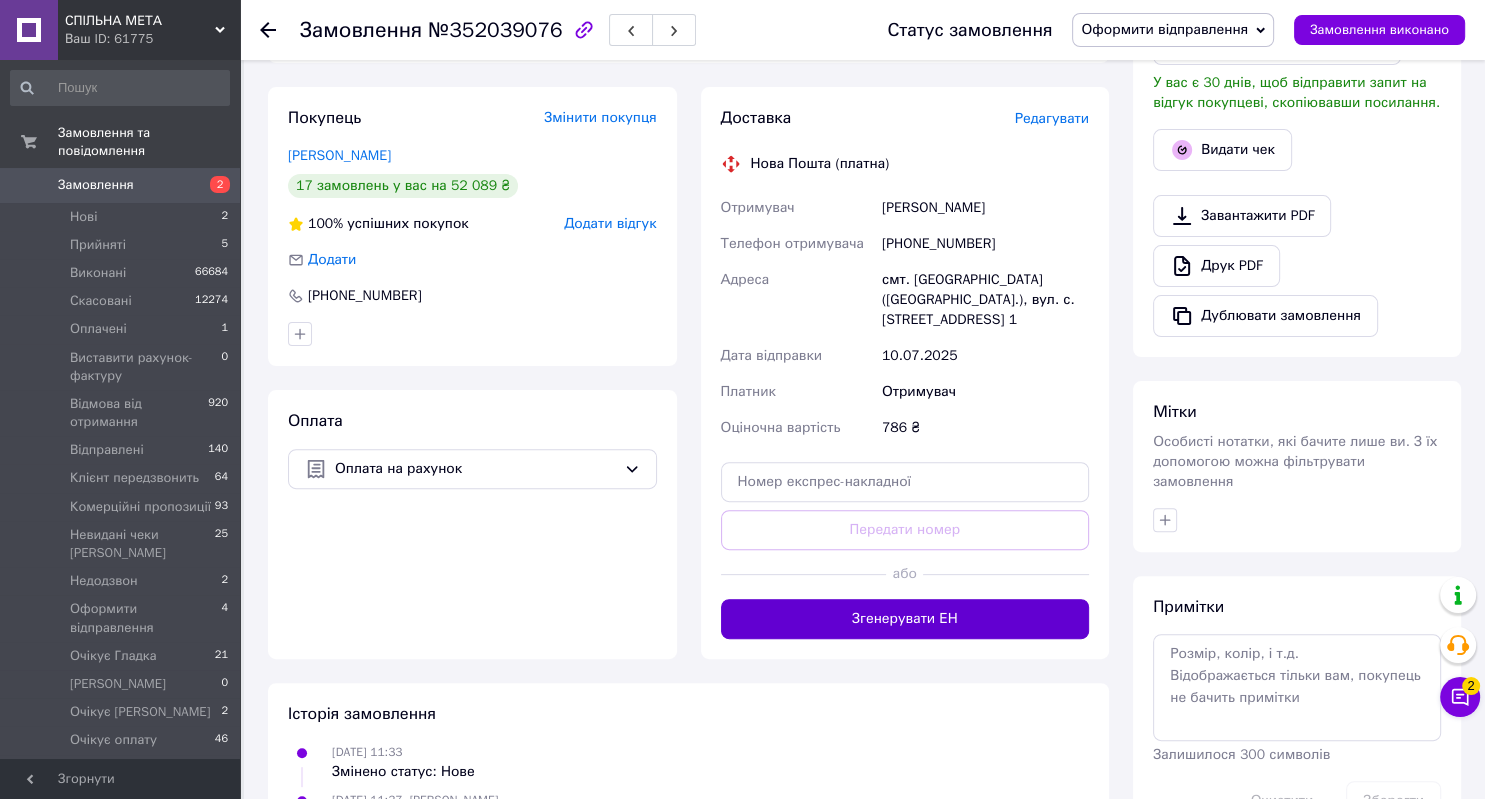 click on "Згенерувати ЕН" at bounding box center [905, 619] 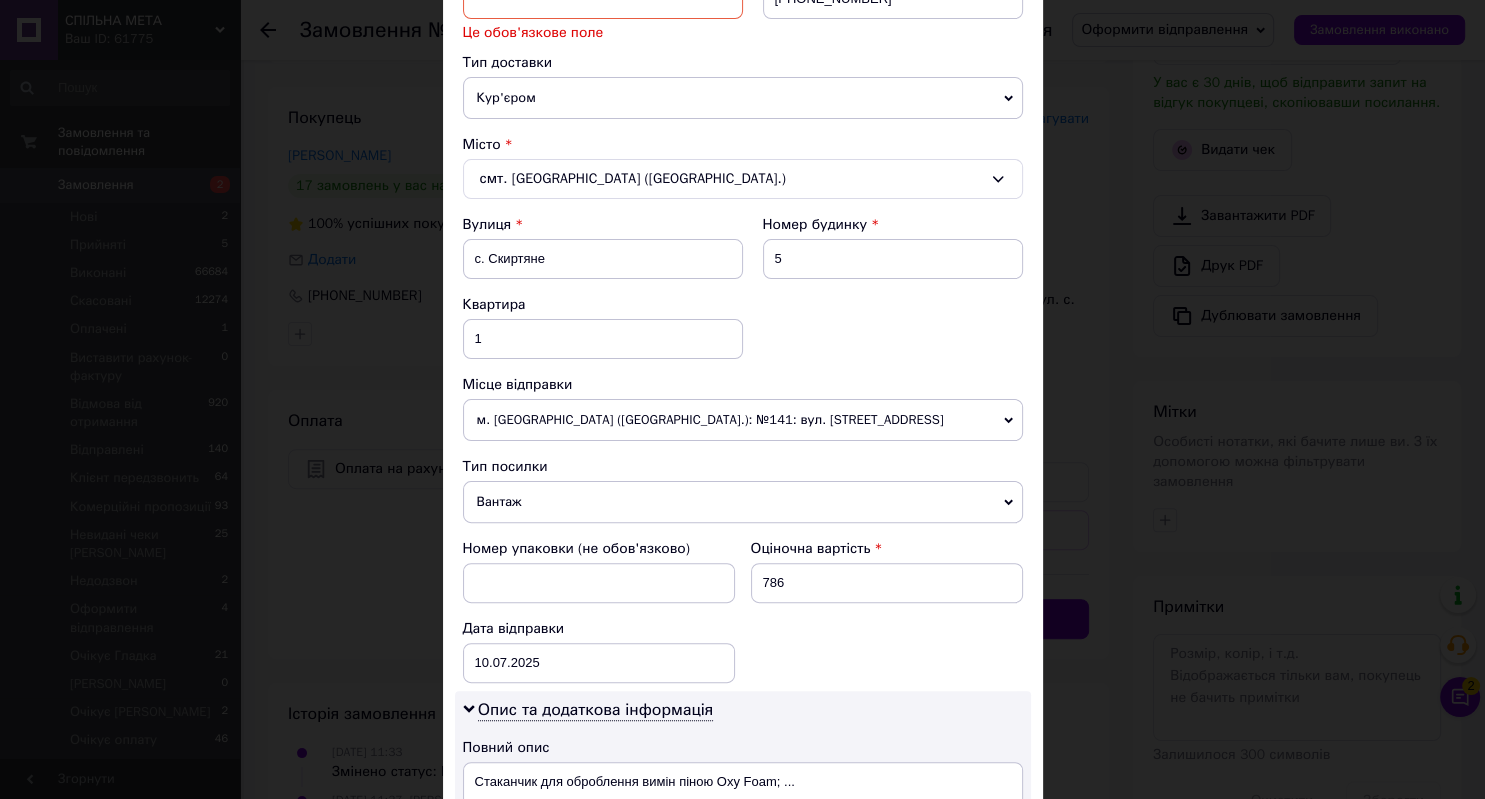 scroll, scrollTop: 0, scrollLeft: 0, axis: both 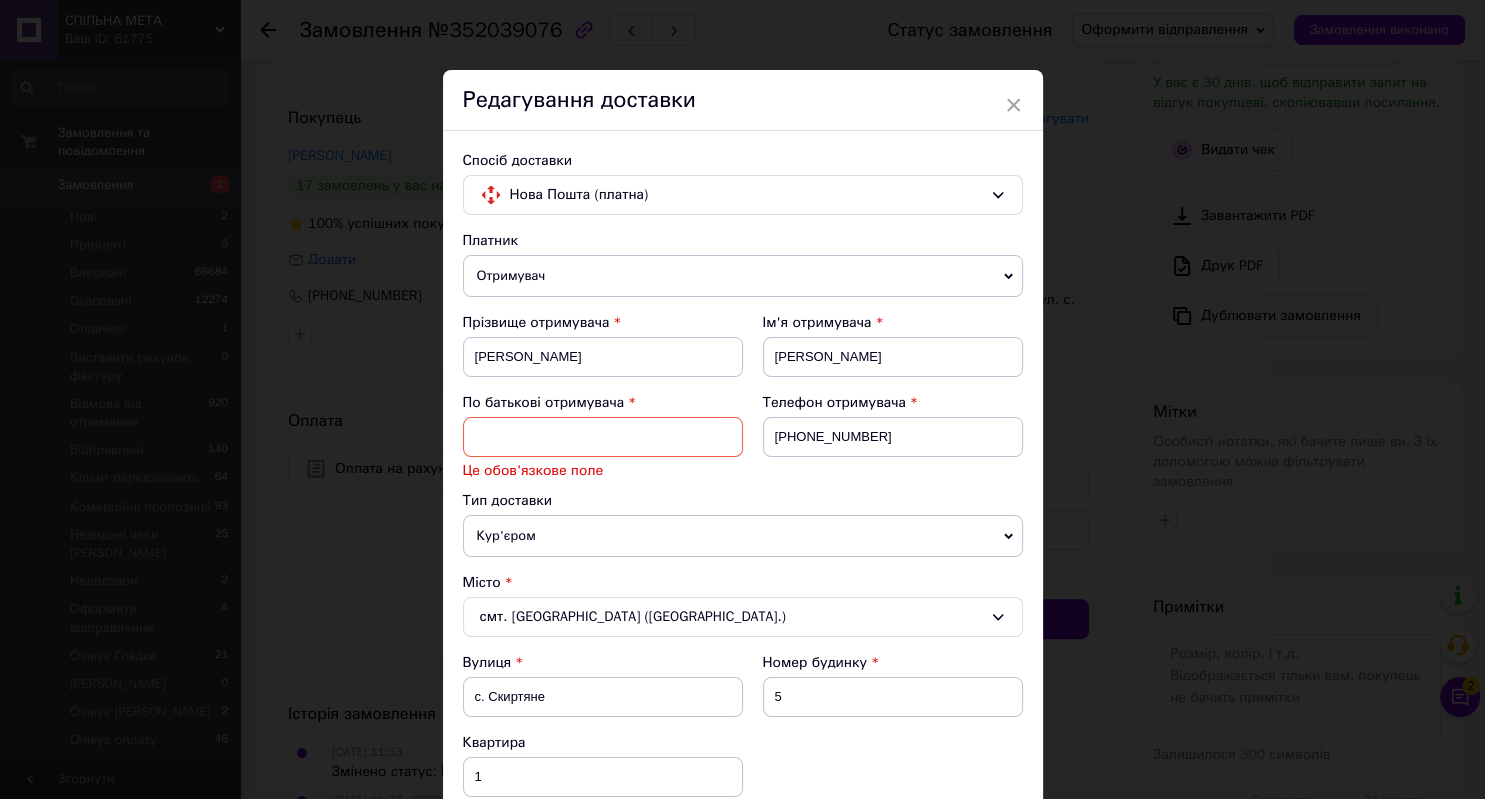 click at bounding box center [603, 437] 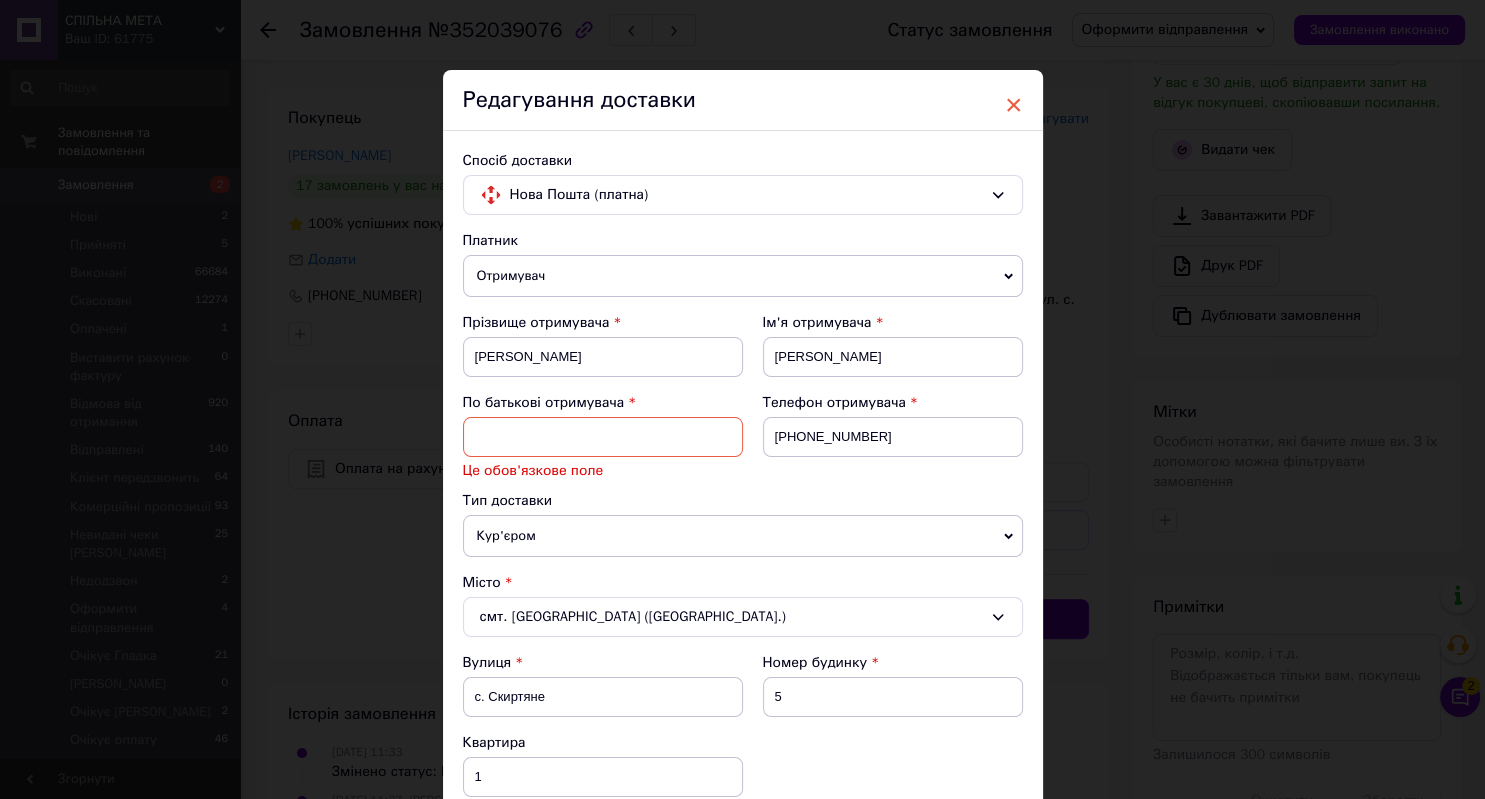click on "×" at bounding box center (1014, 105) 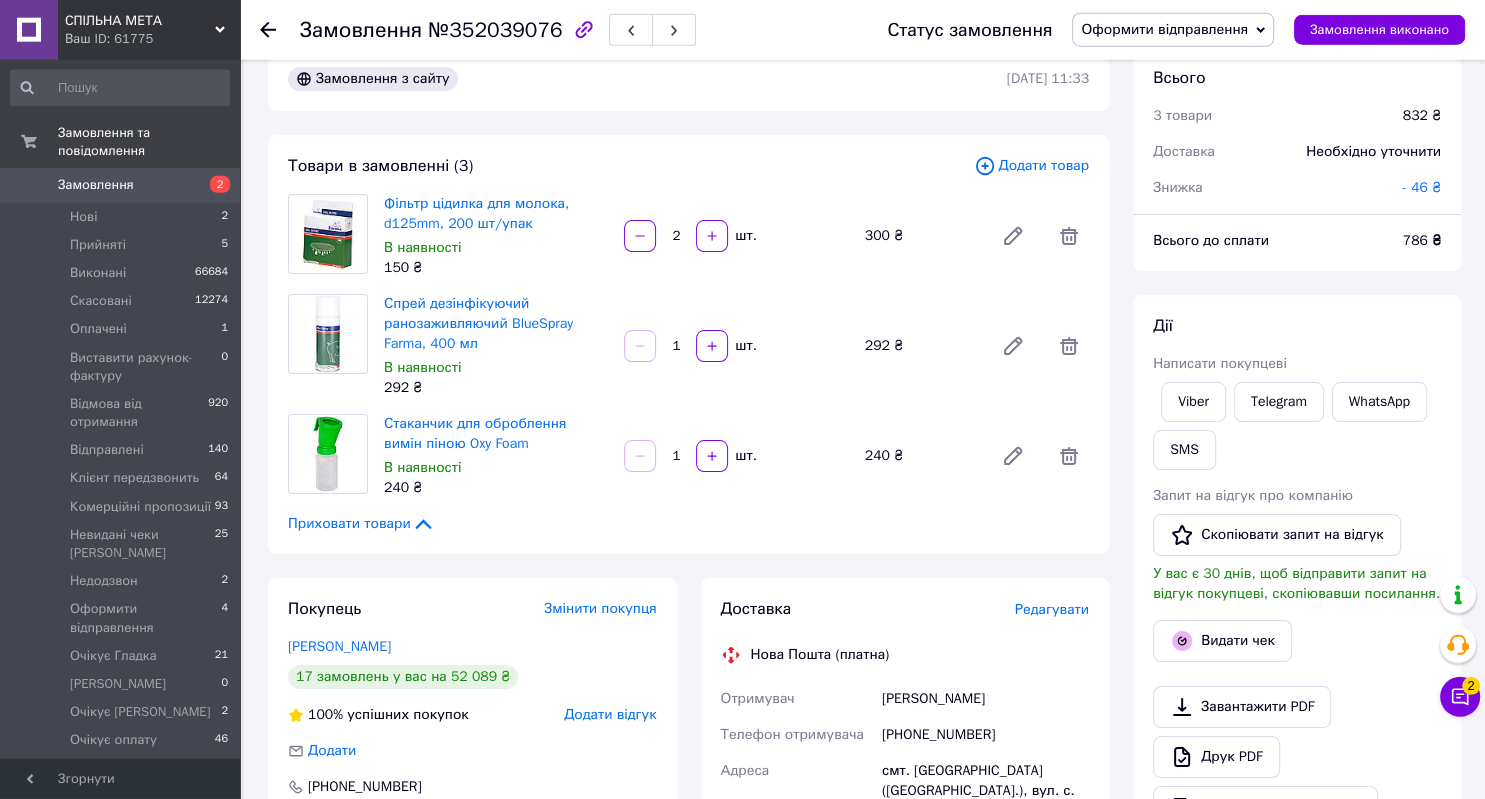 scroll, scrollTop: 0, scrollLeft: 0, axis: both 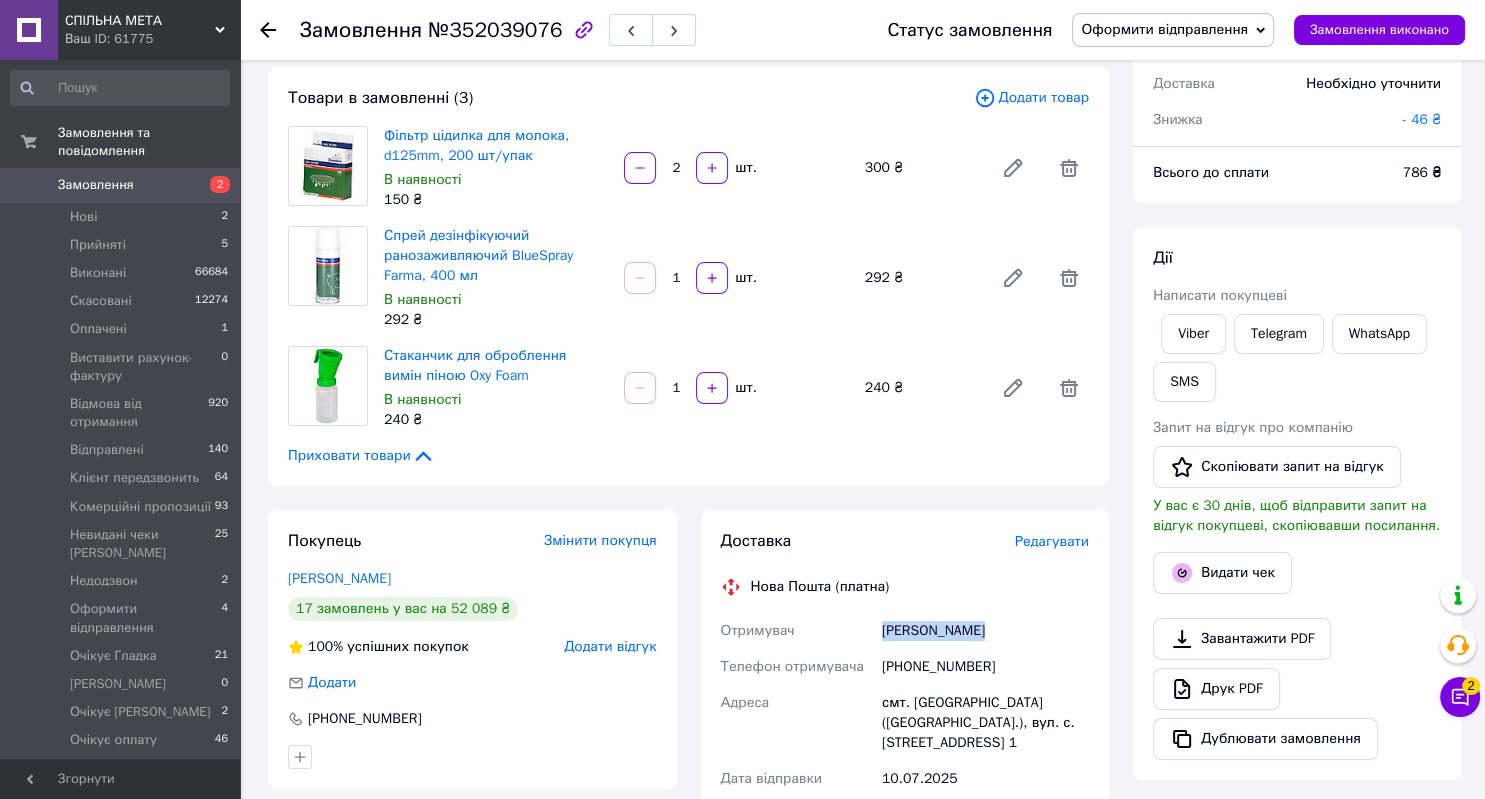 drag, startPoint x: 980, startPoint y: 632, endPoint x: 870, endPoint y: 645, distance: 110.76552 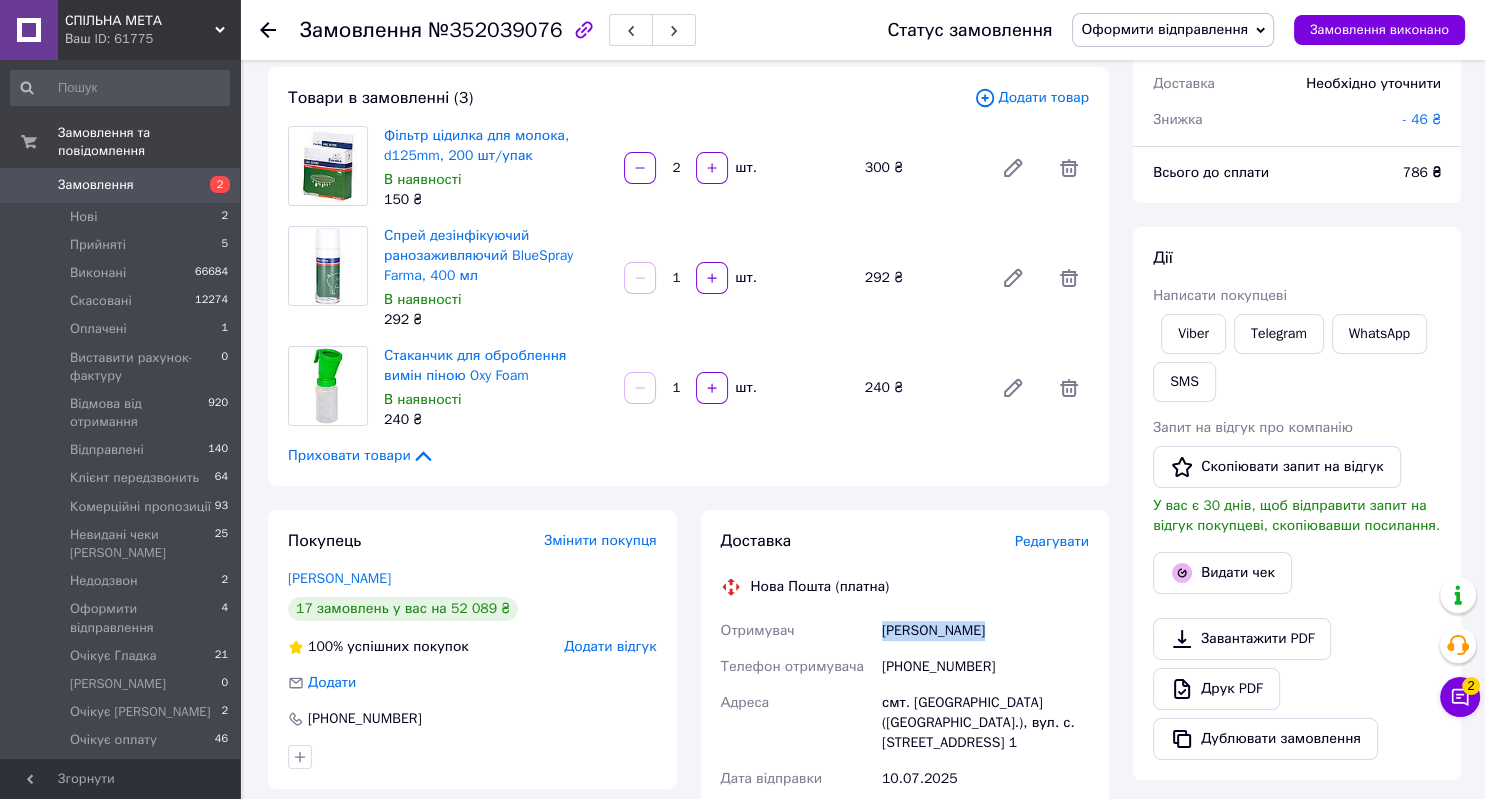 copy on "Отримувач [PERSON_NAME]" 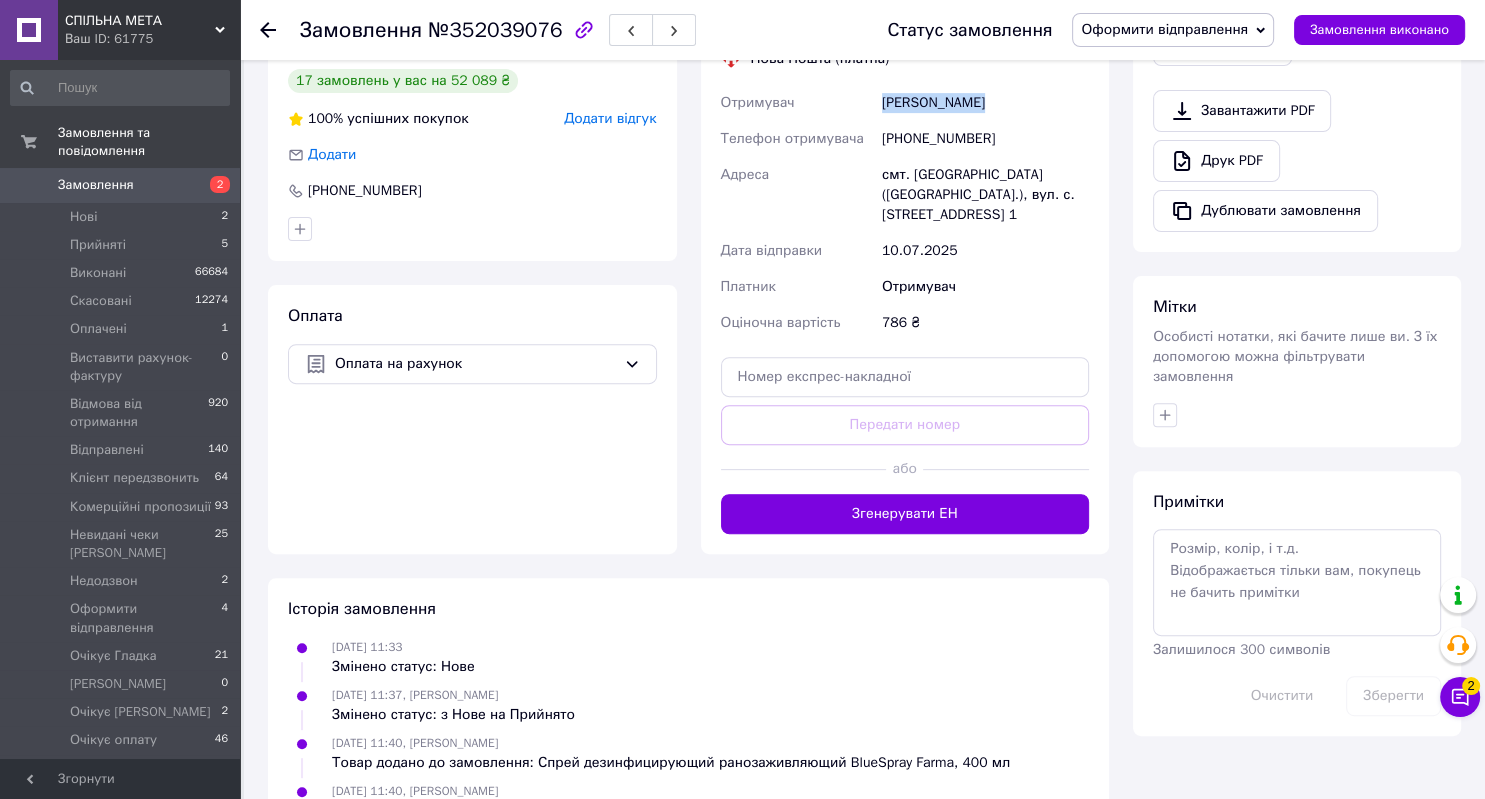 scroll, scrollTop: 422, scrollLeft: 0, axis: vertical 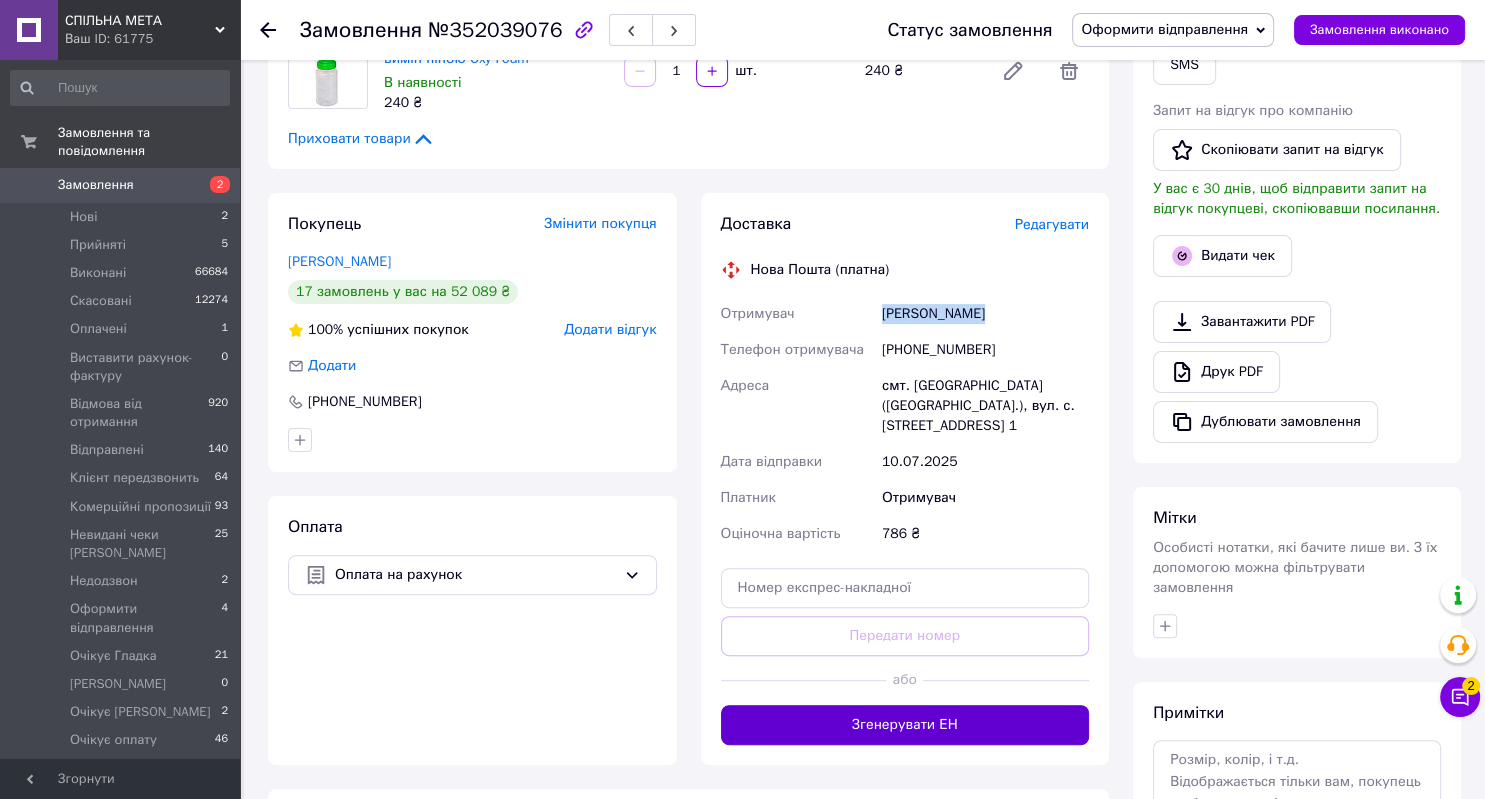 click on "Згенерувати ЕН" at bounding box center [905, 725] 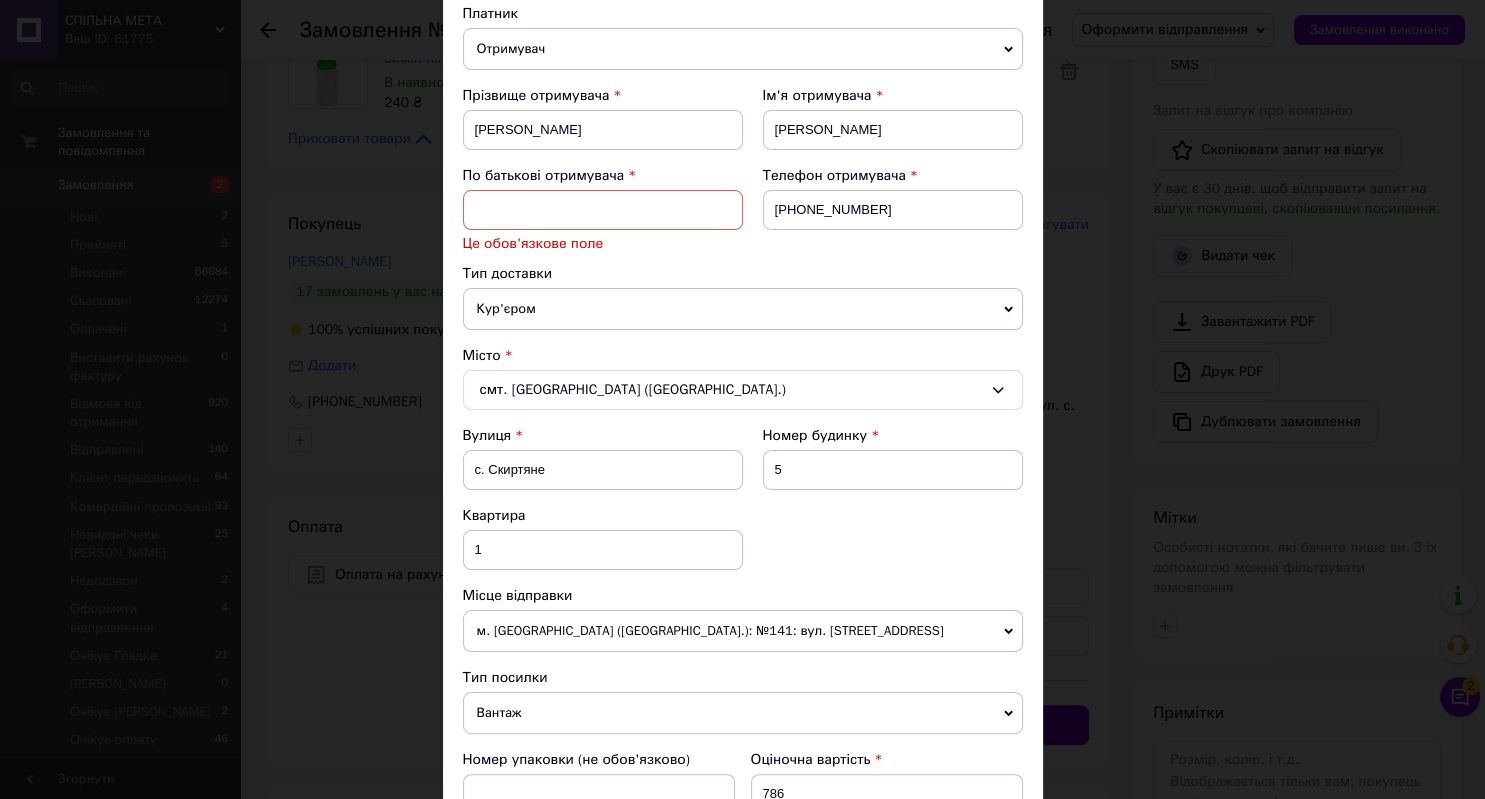 scroll, scrollTop: 221, scrollLeft: 0, axis: vertical 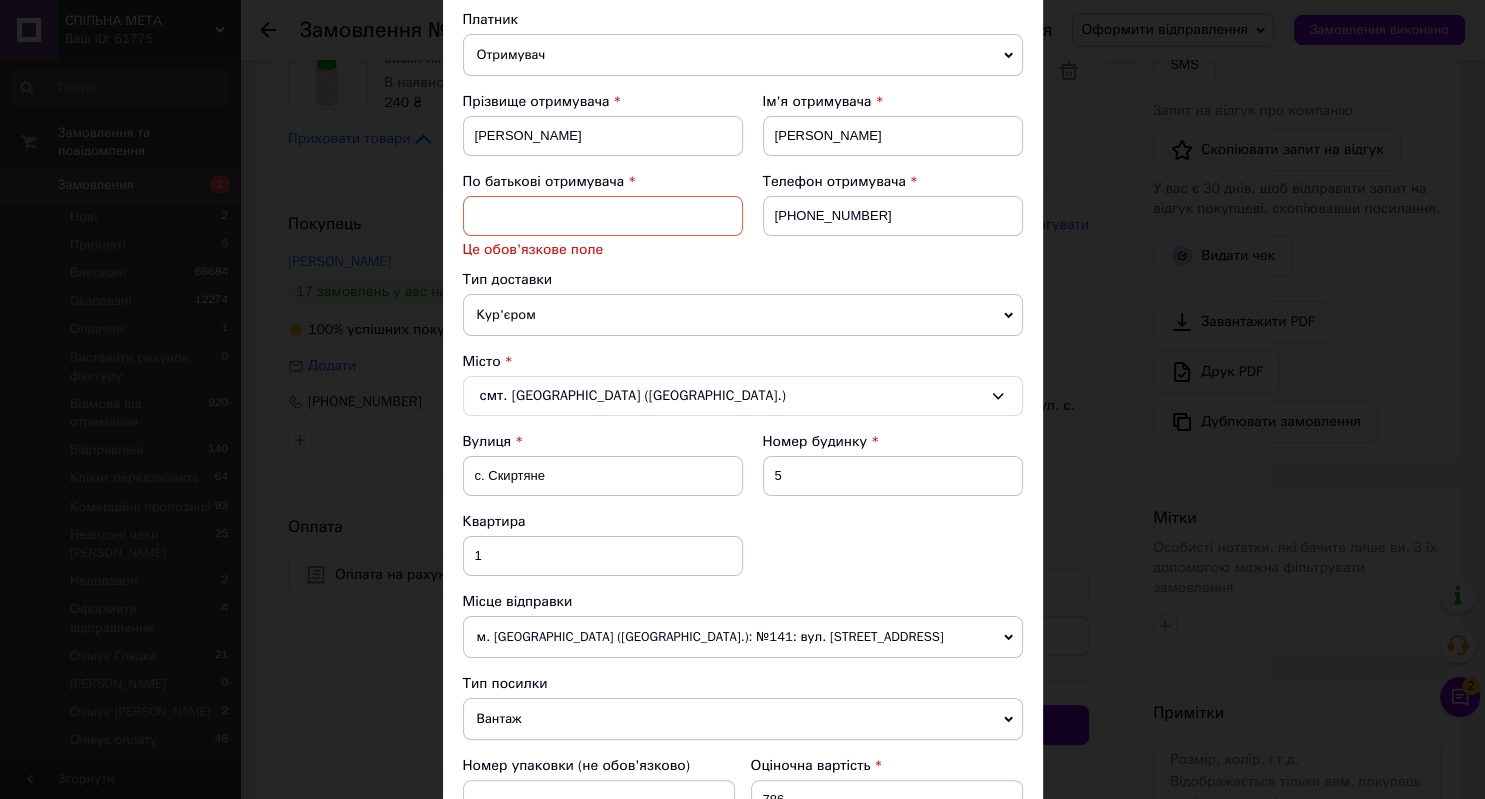 click at bounding box center [603, 216] 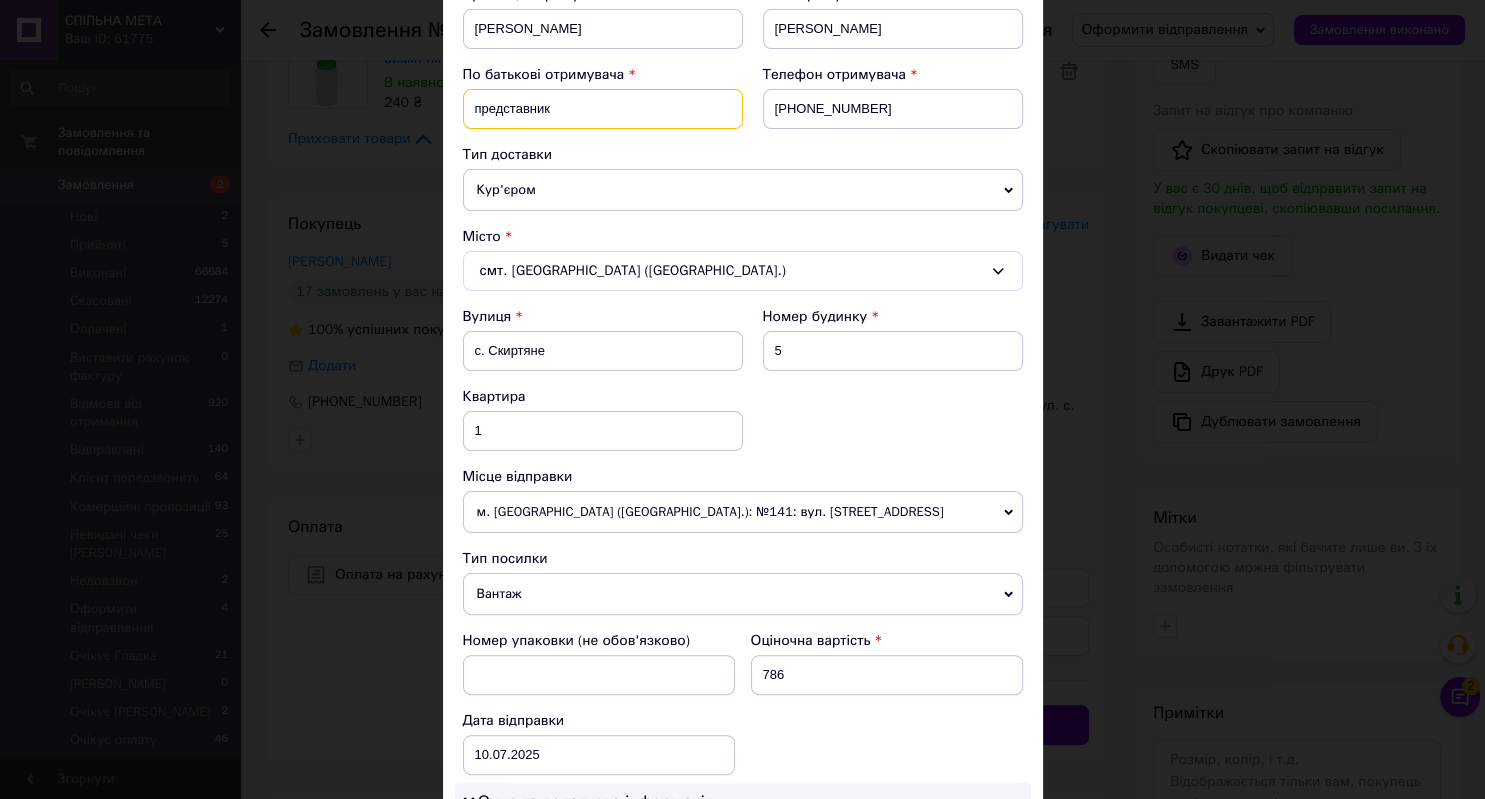 scroll, scrollTop: 862, scrollLeft: 0, axis: vertical 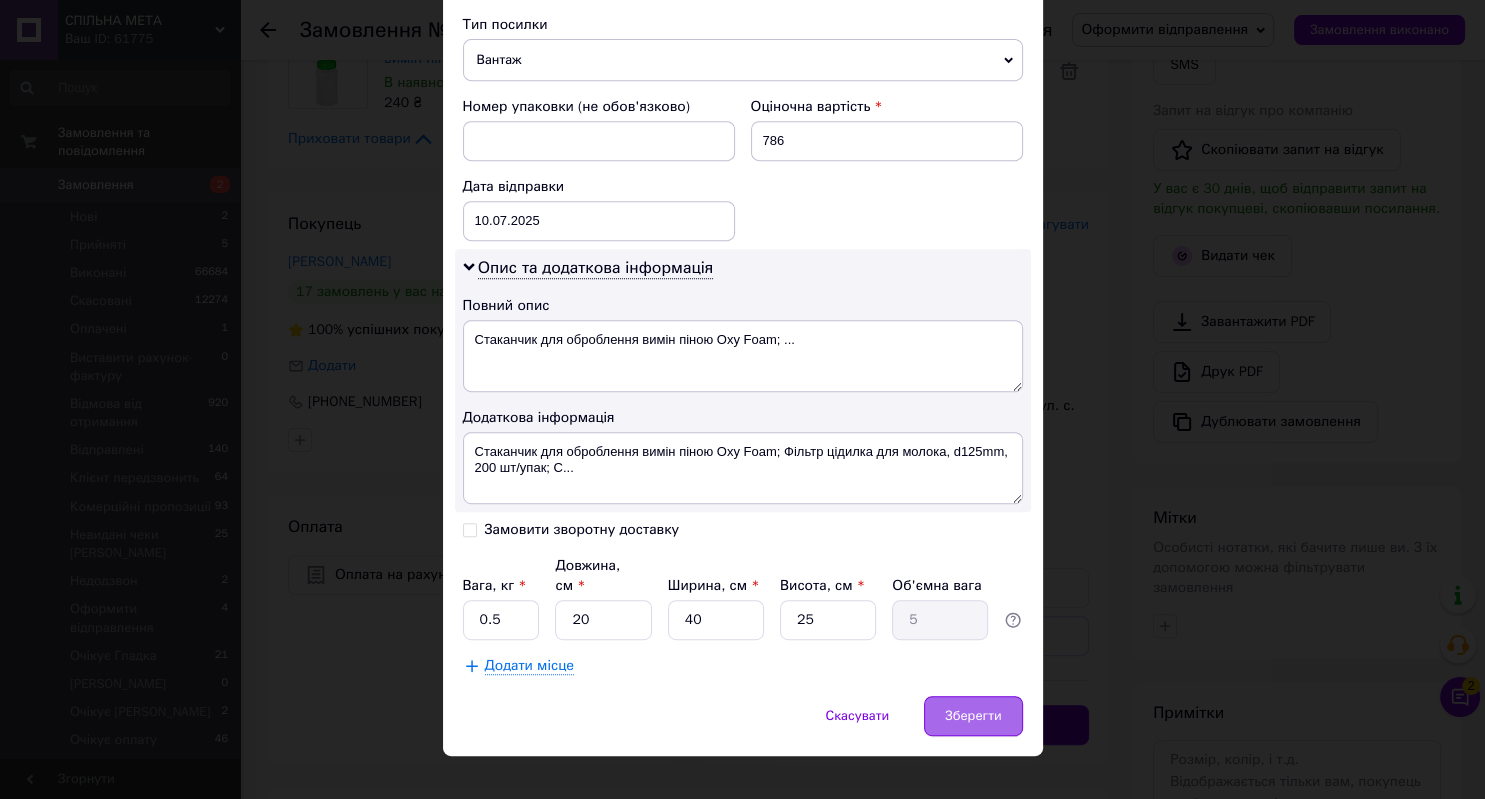 type on "представник" 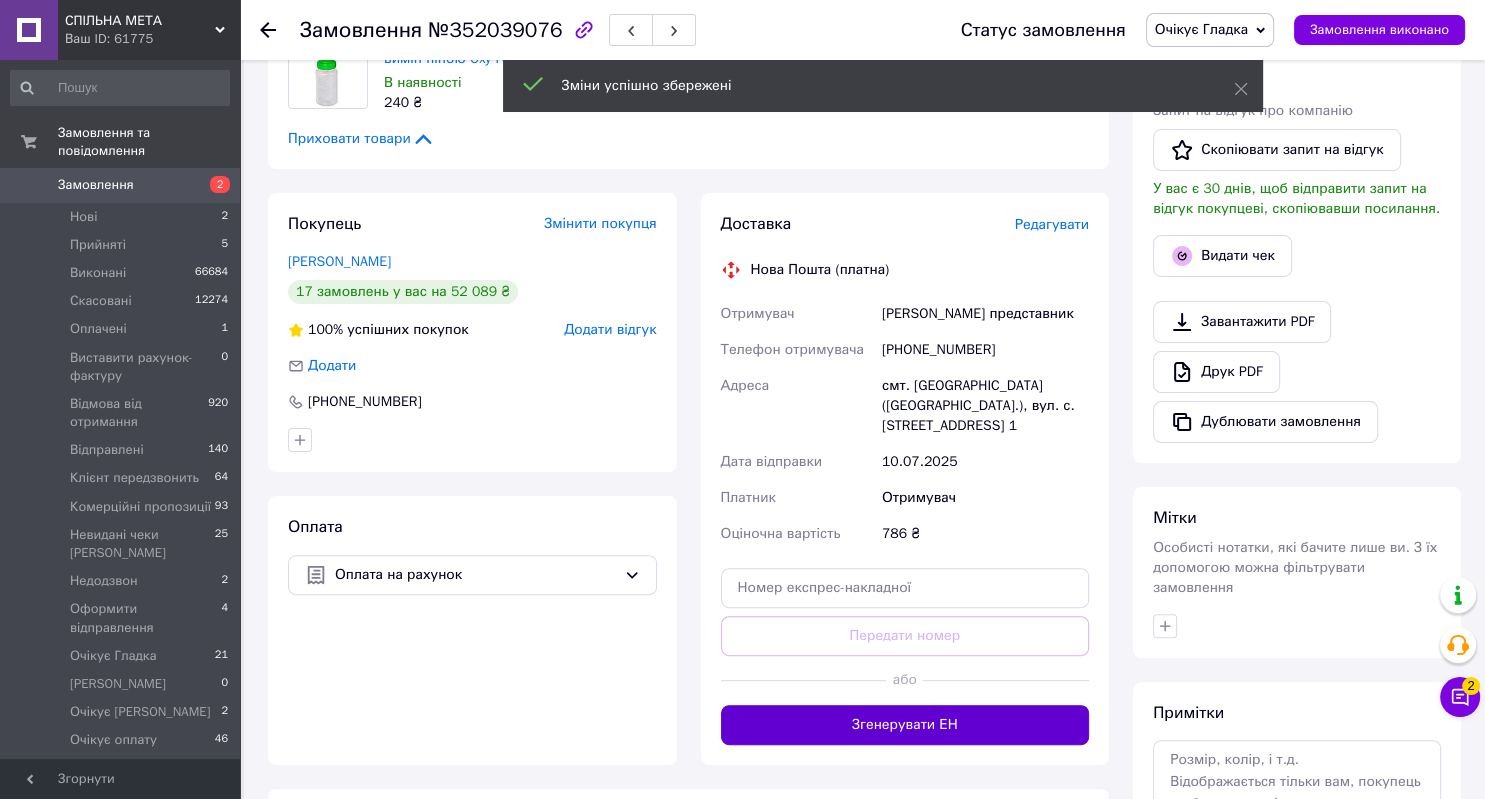 click on "Згенерувати ЕН" at bounding box center [905, 725] 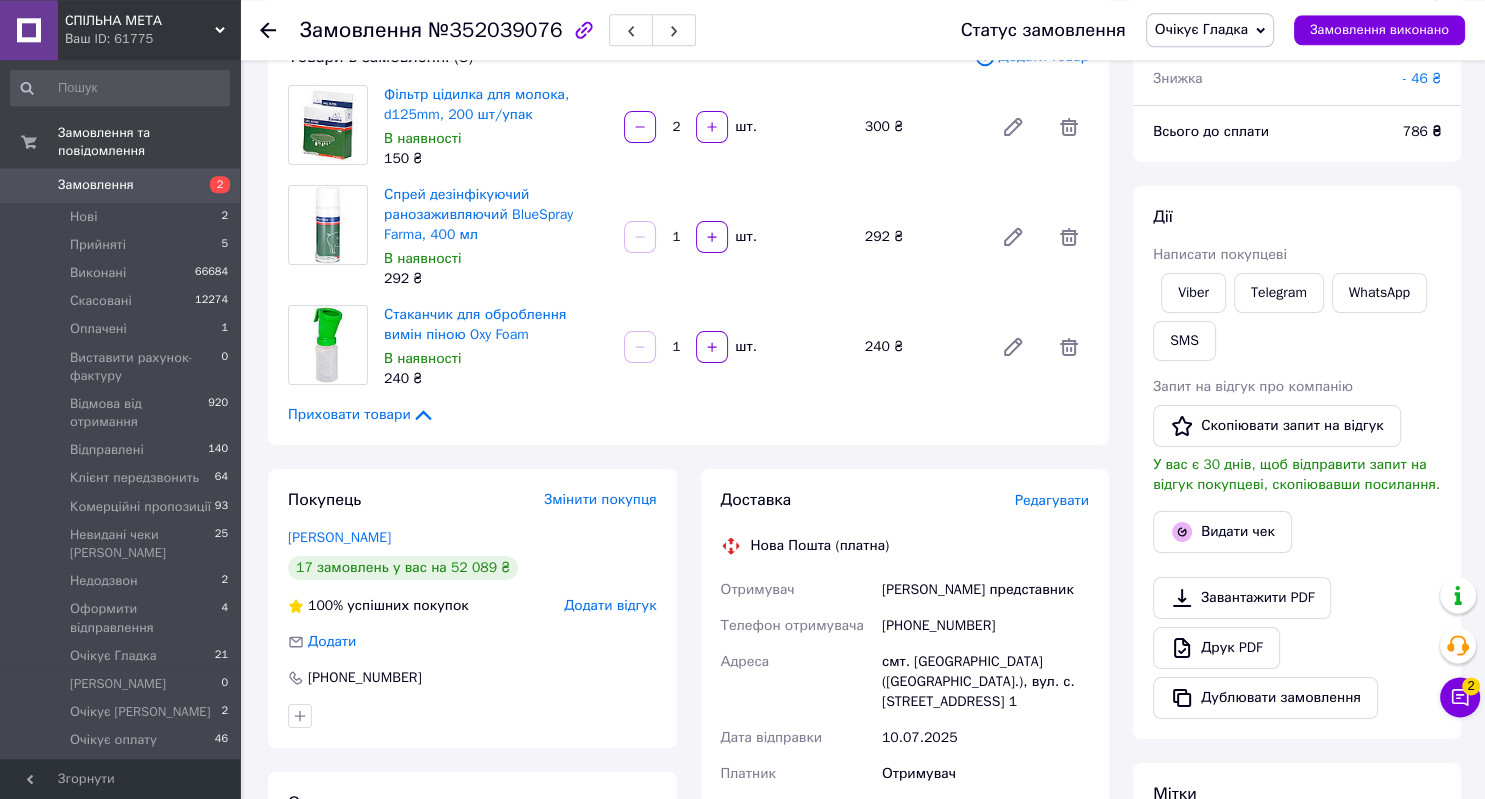 scroll, scrollTop: 105, scrollLeft: 0, axis: vertical 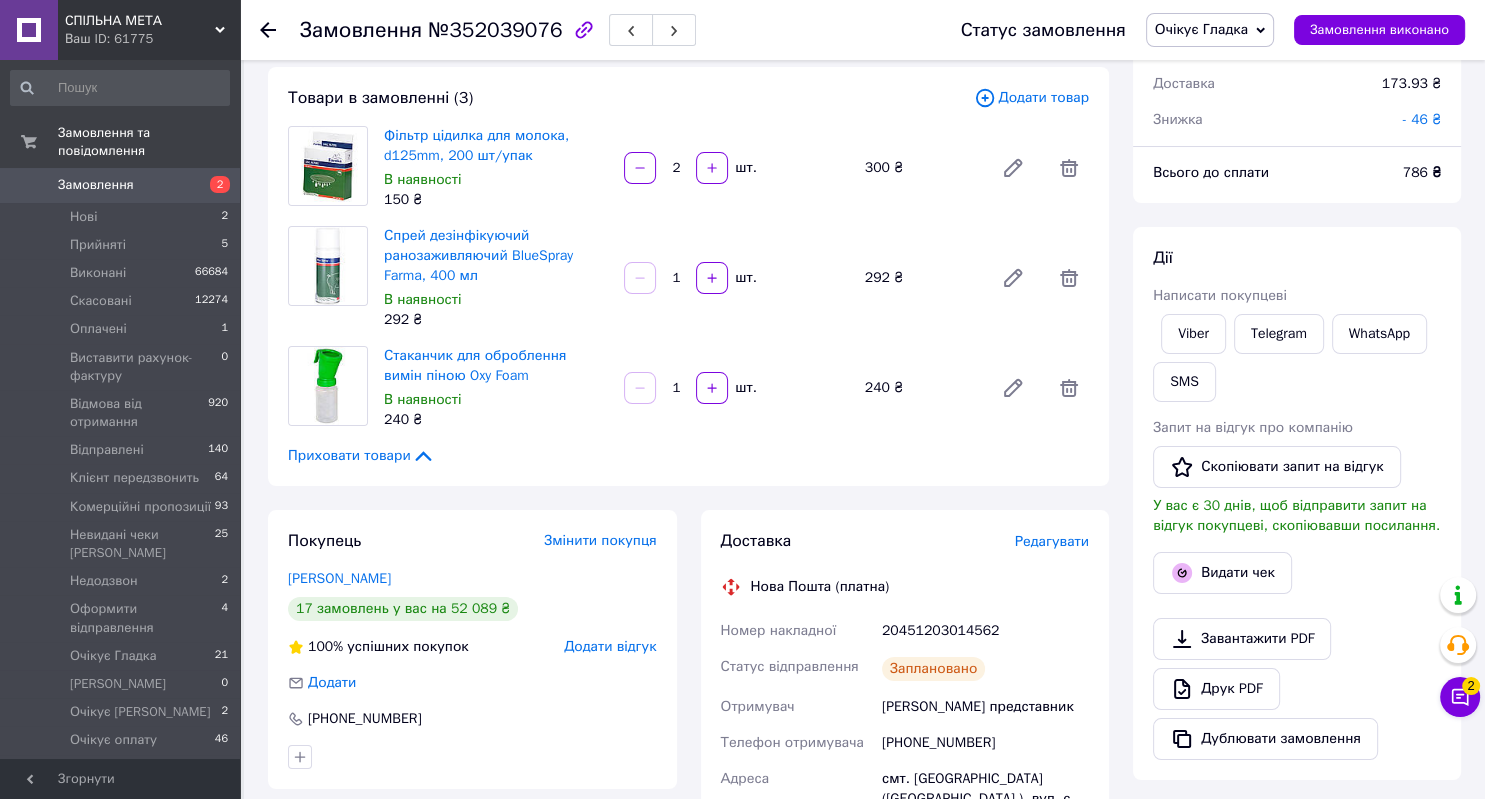 click at bounding box center [268, 30] 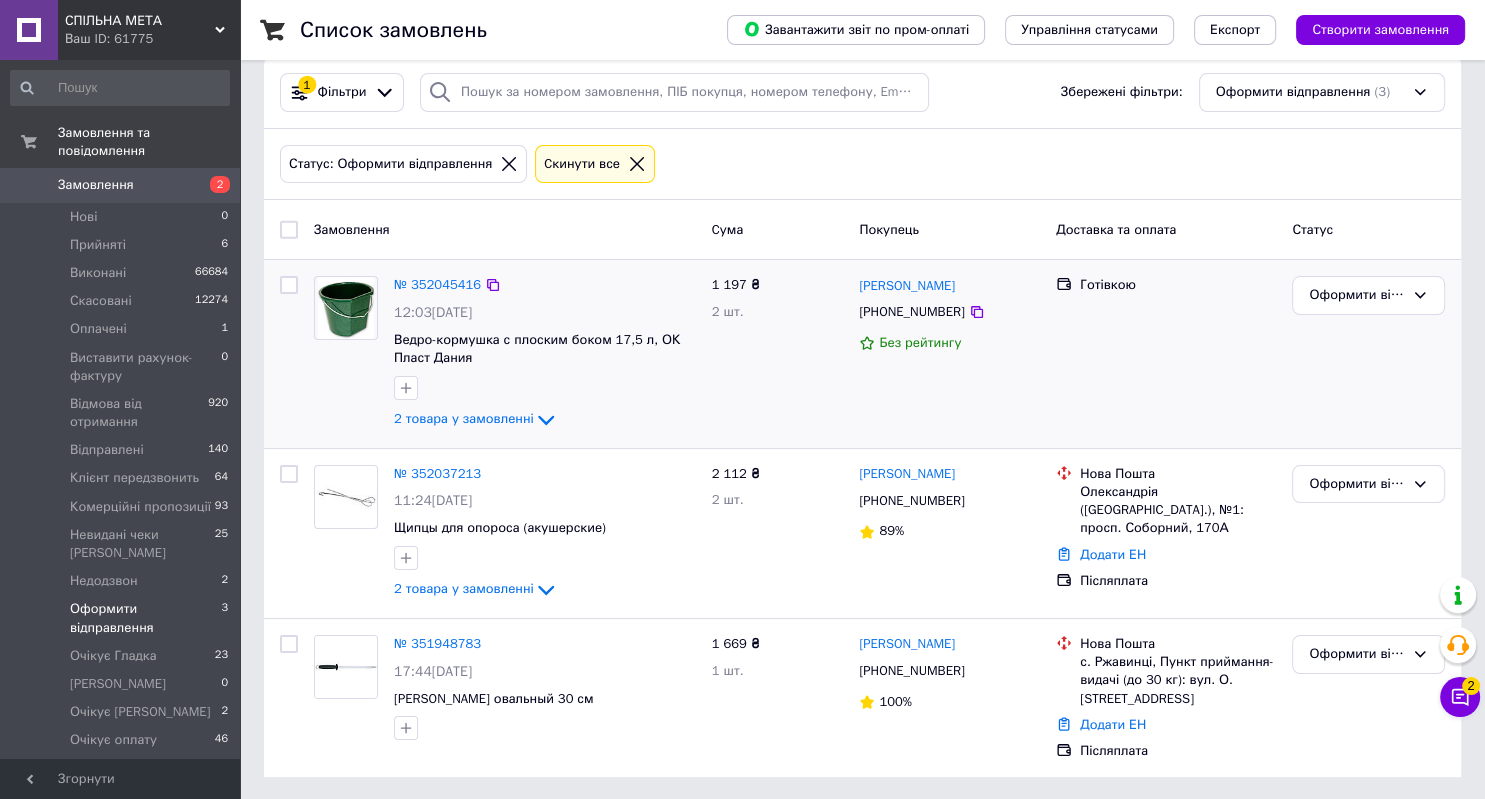 scroll, scrollTop: 0, scrollLeft: 0, axis: both 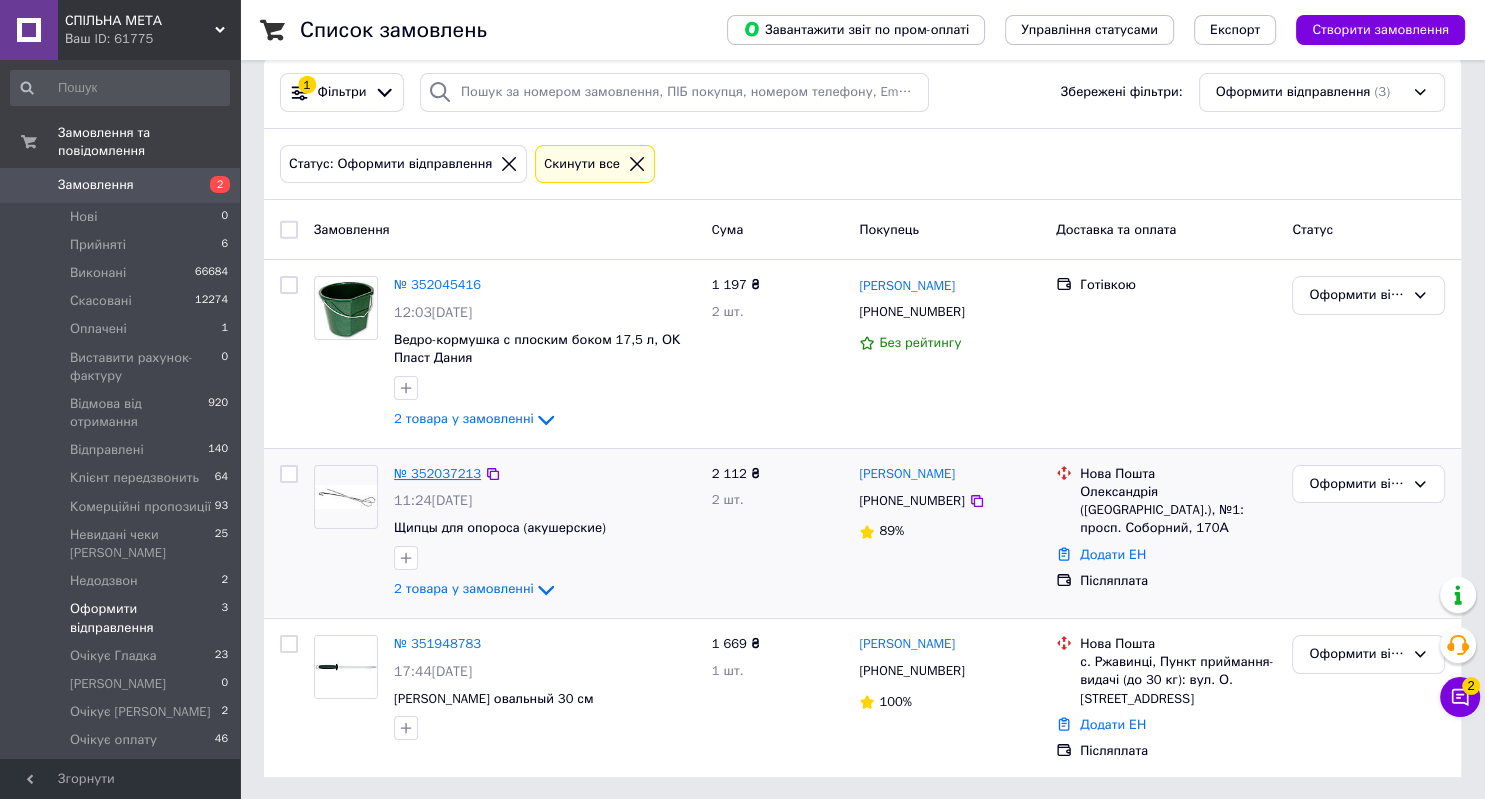 click on "№ 352037213" at bounding box center (437, 473) 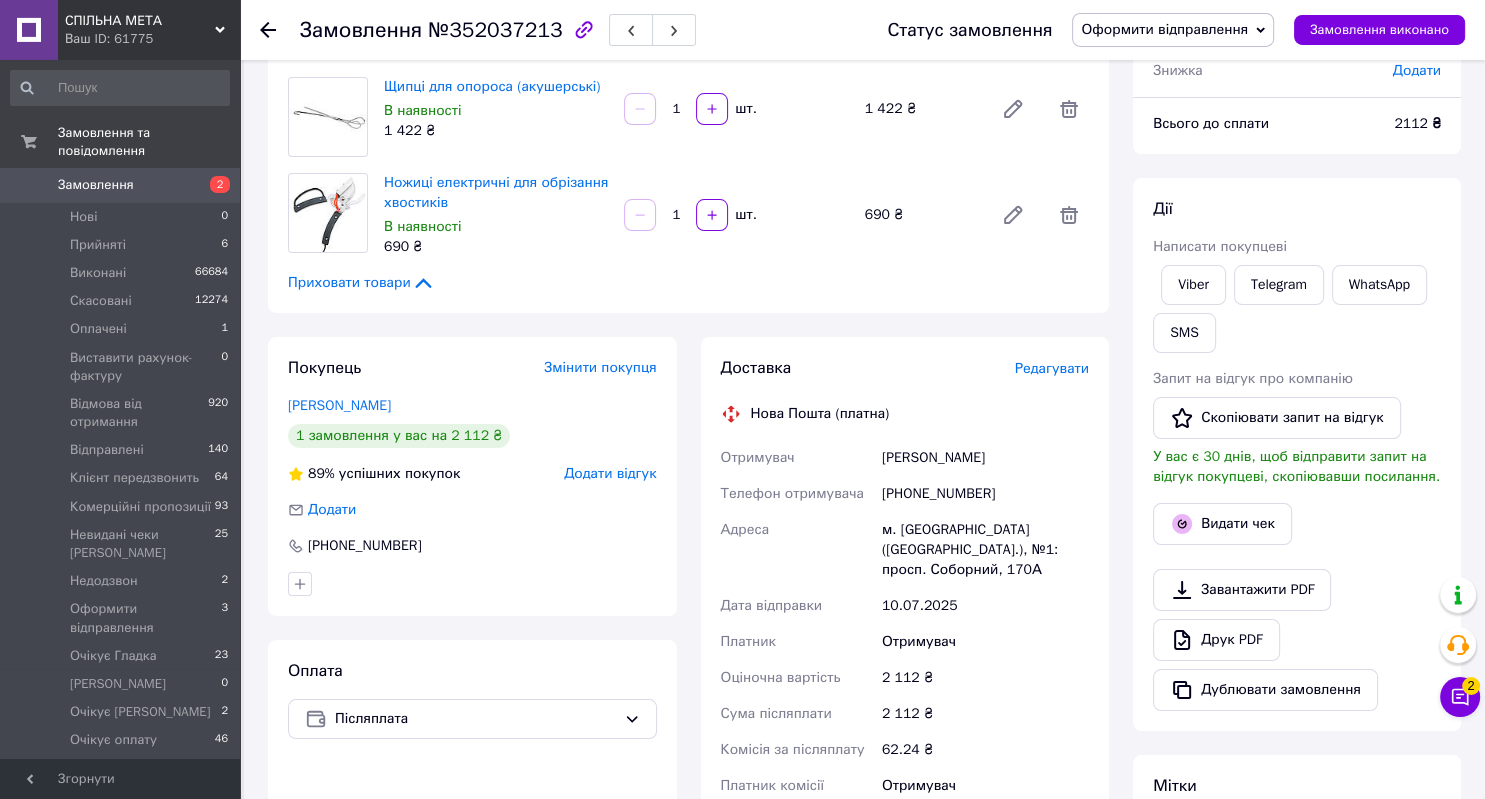 scroll, scrollTop: 238, scrollLeft: 0, axis: vertical 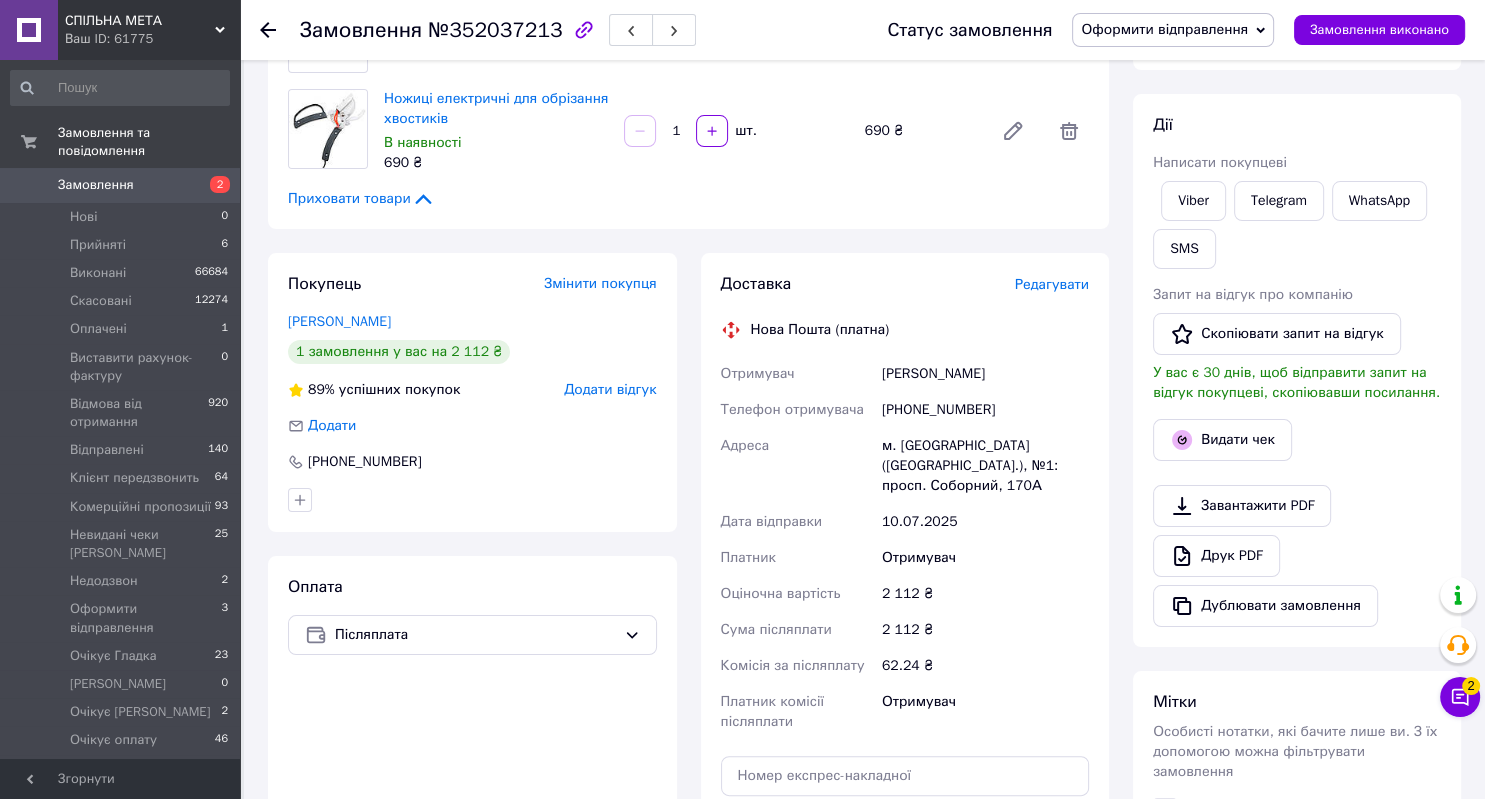 click 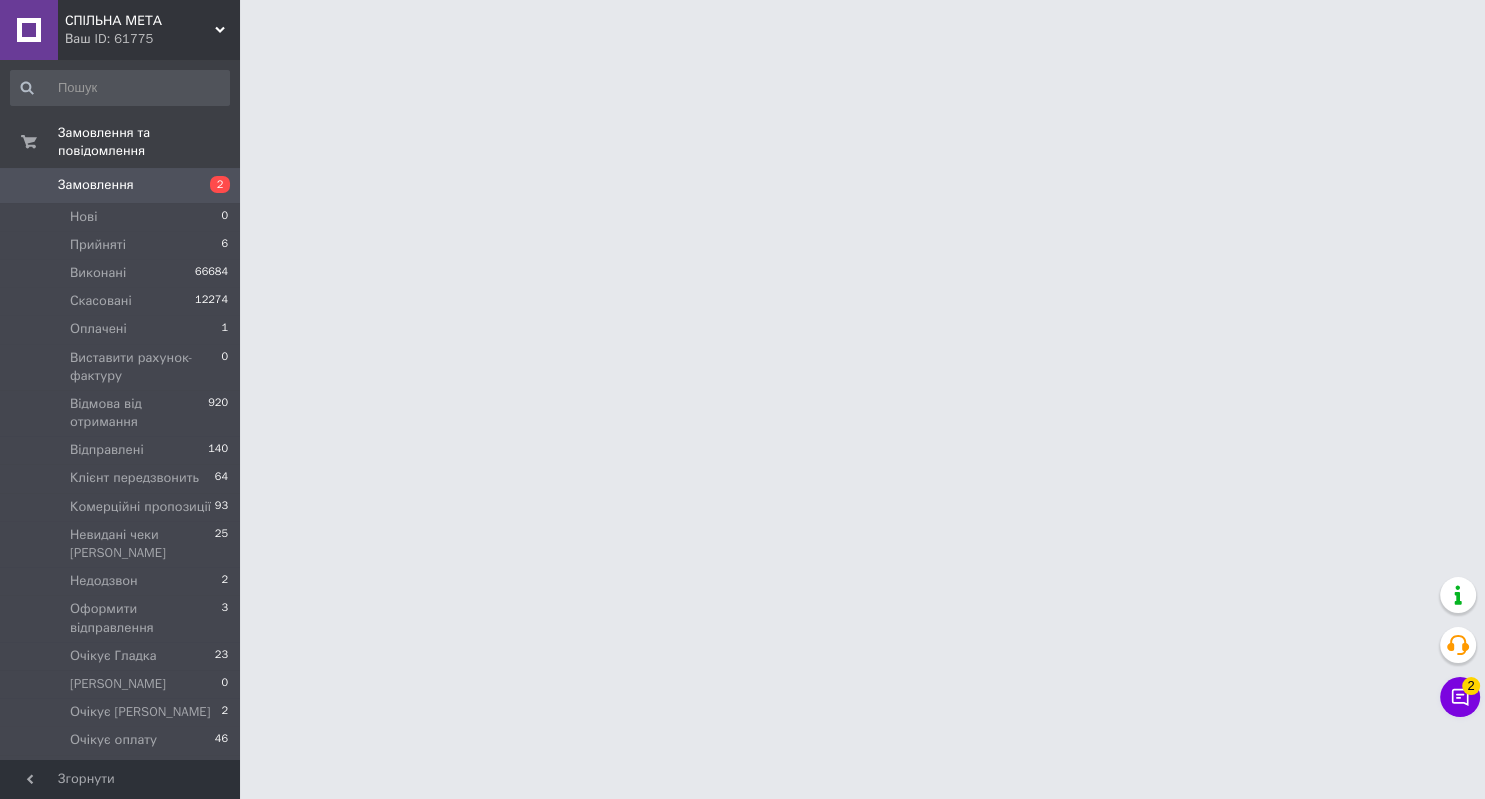 scroll, scrollTop: 0, scrollLeft: 0, axis: both 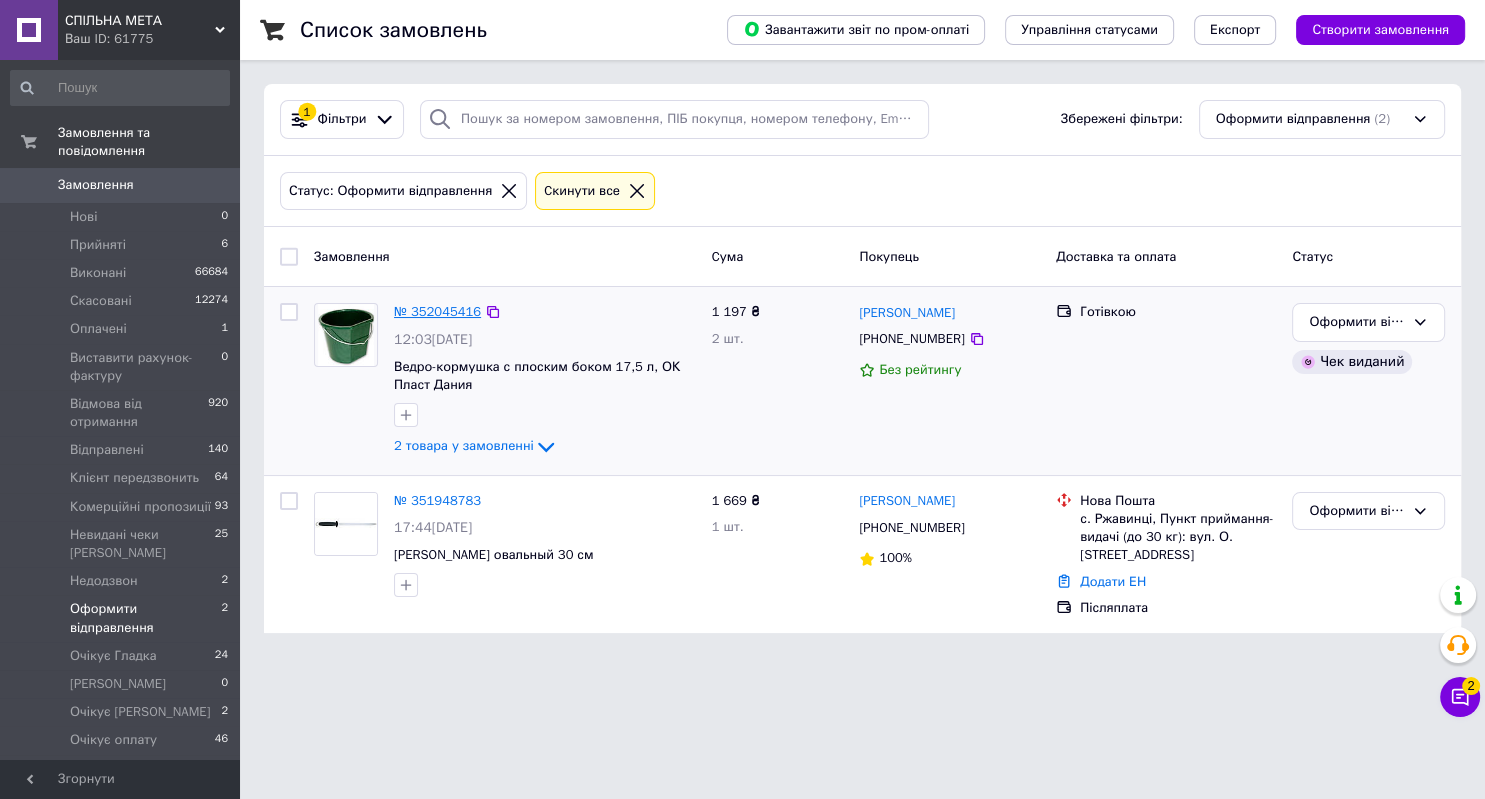click on "№ 352045416" at bounding box center [437, 311] 